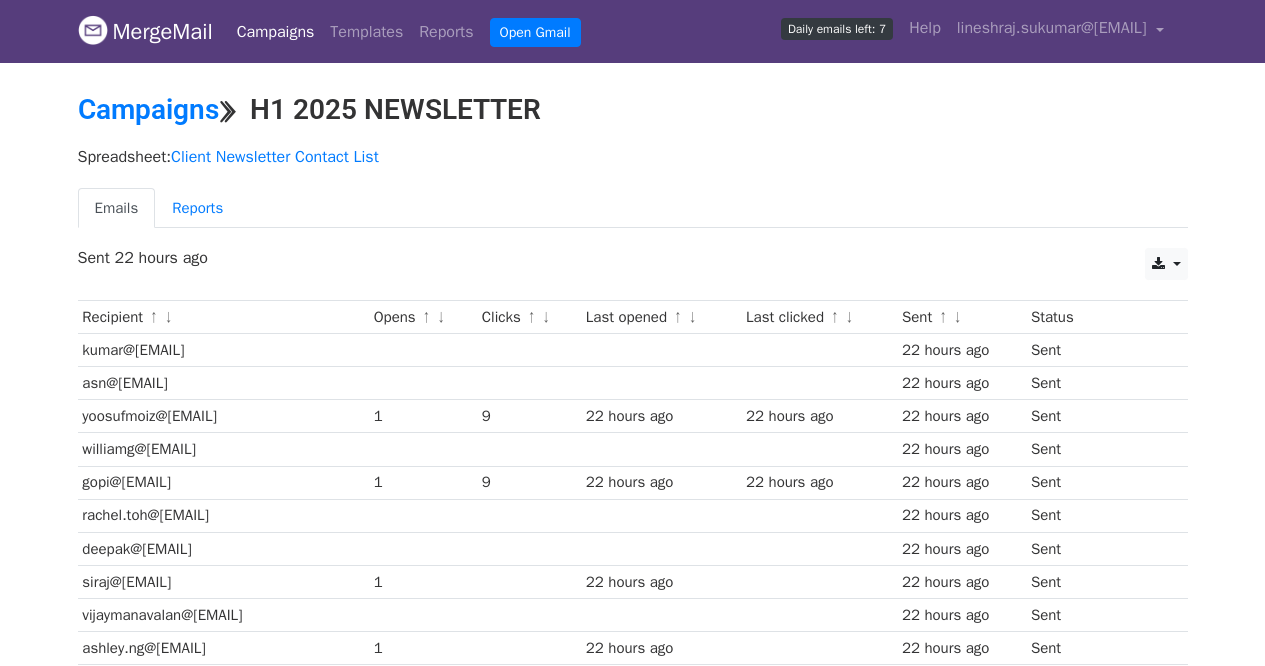 scroll, scrollTop: 0, scrollLeft: 0, axis: both 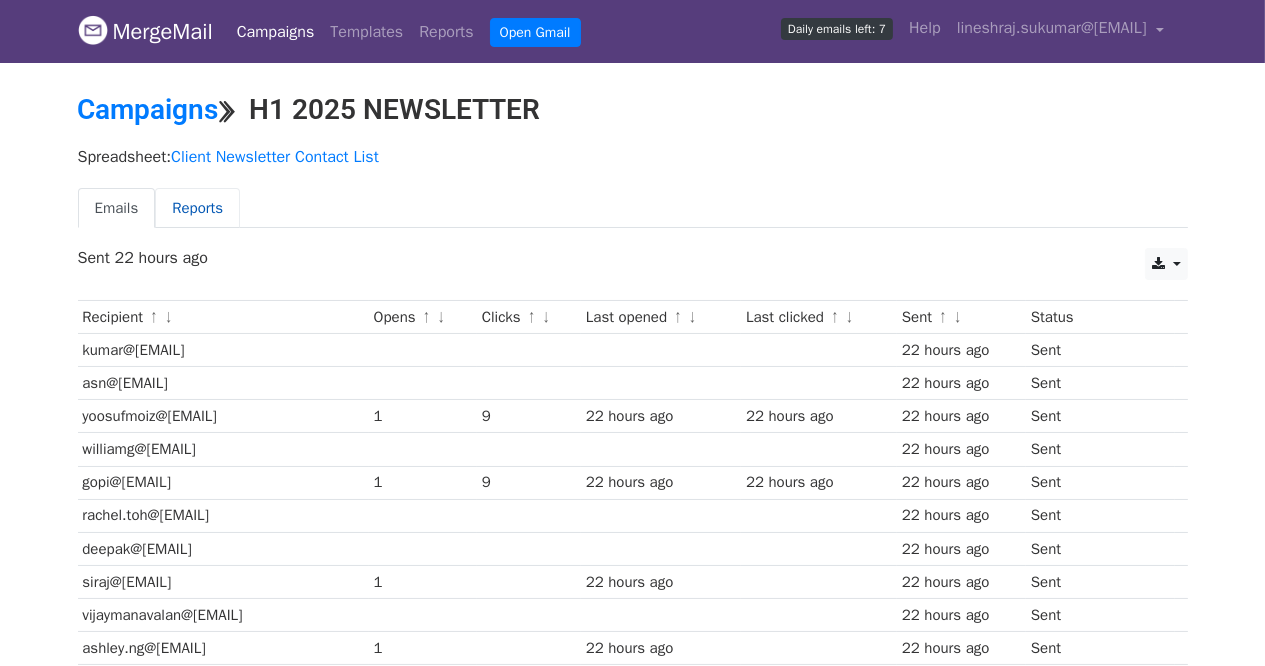 click on "Reports" at bounding box center (197, 208) 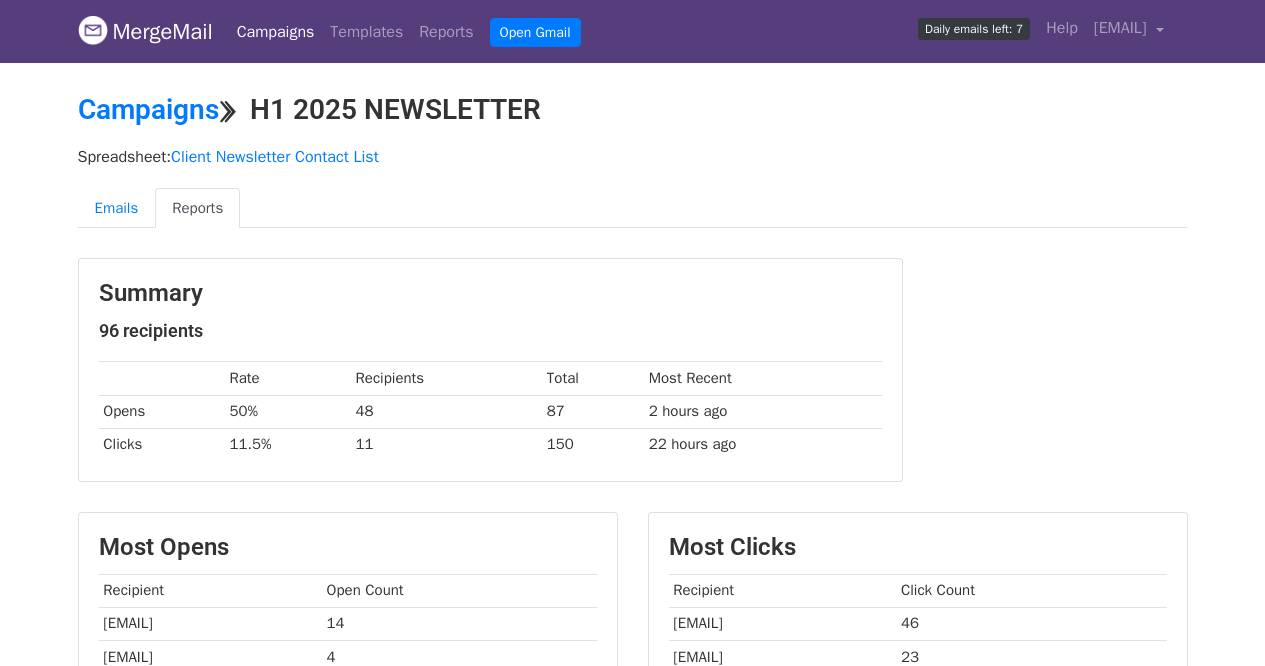 scroll, scrollTop: 0, scrollLeft: 0, axis: both 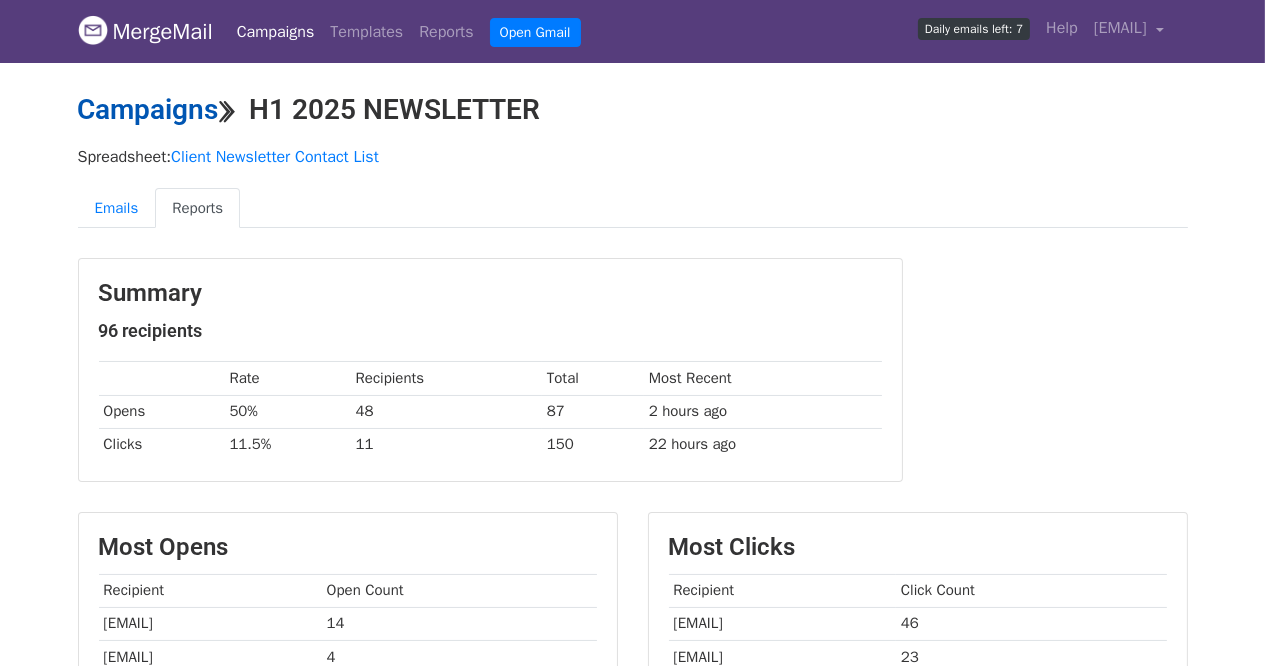 click on "Campaigns" at bounding box center (148, 109) 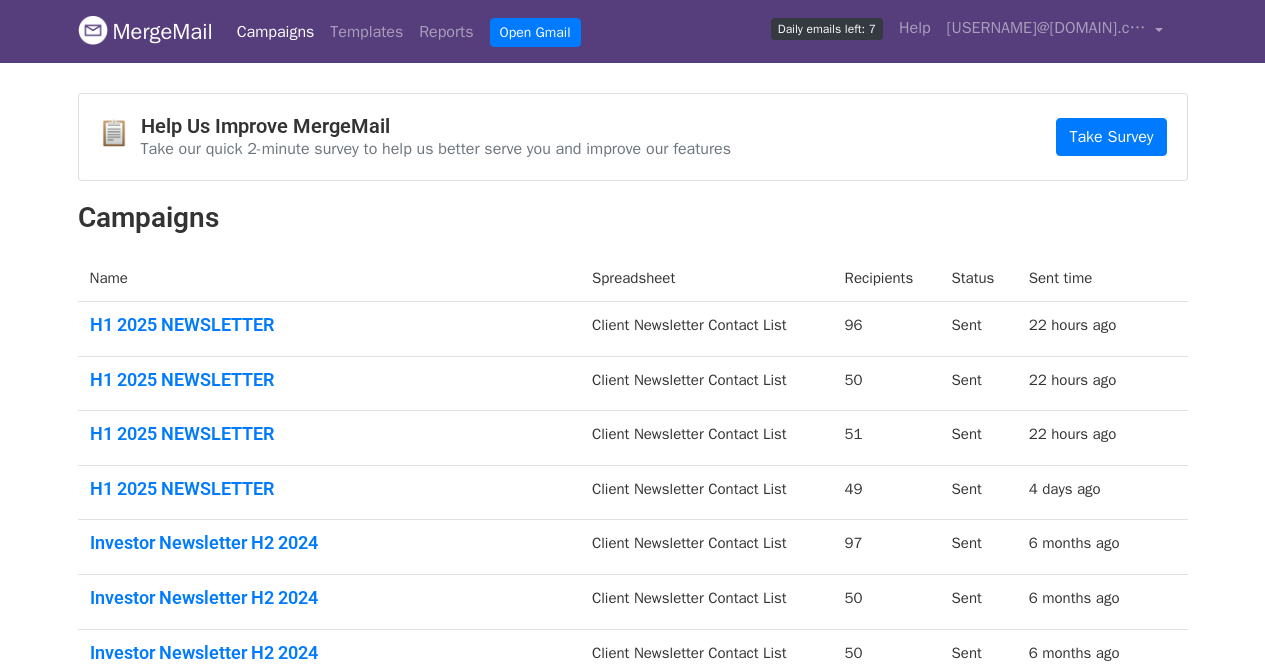 scroll, scrollTop: 0, scrollLeft: 0, axis: both 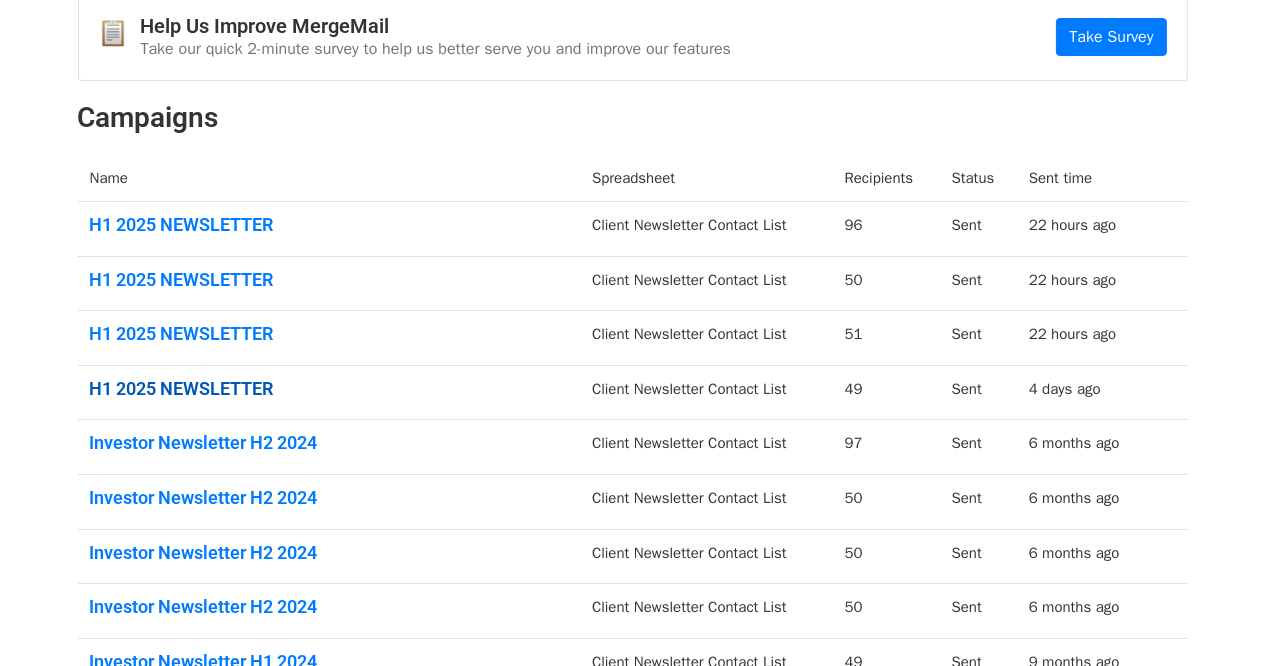 click on "H1 2025 NEWSLETTER" at bounding box center (329, 389) 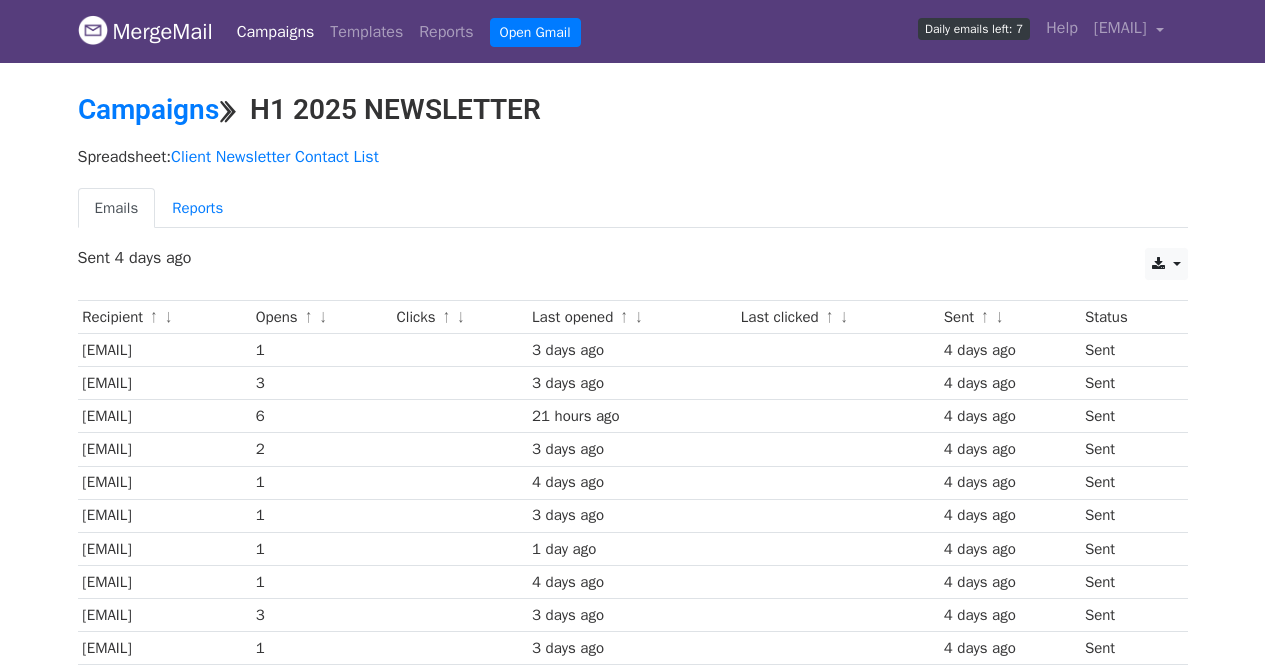 scroll, scrollTop: 0, scrollLeft: 0, axis: both 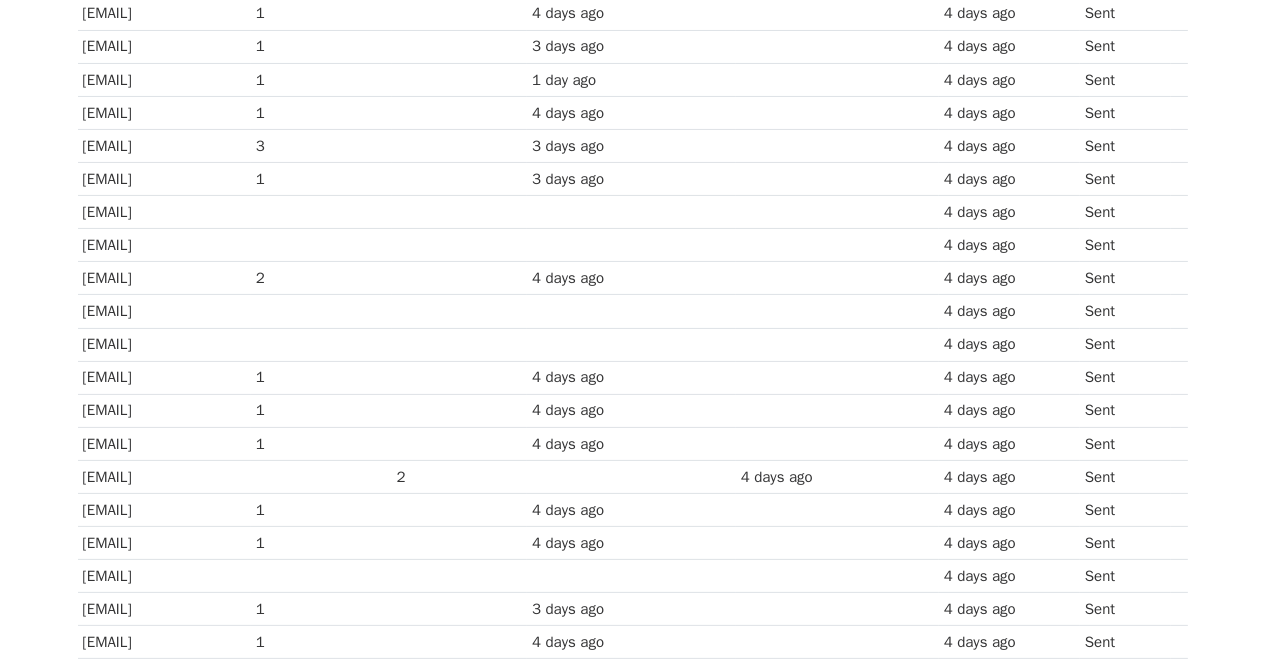 click on "MergeMail
Campaigns
Templates
Reports
Open Gmail
Daily emails left: 7
Help
[EMAIL]
Account
Unsubscribes
Integrations
Notification Settings
Sign out
New Features
You're all caught up!
Scheduled Campaigns
Schedule your emails to be sent later.
Read more
Account Reports
View reports across all of your campaigns to find highly-engaged recipients and to see which templates and campaigns have the most clicks and opens.
Read more
View my reports
Template Editor
Create beautiful emails using our powerful template editor.
Read more
View my templates
Campaigns
⟫
H1 2025 NEWSLETTER
Spreadsheet:
Client Newsletter Contact List
Emails
Reports
CSV
Excel
Sent
4 days ago
Recipient" at bounding box center (632, 556) 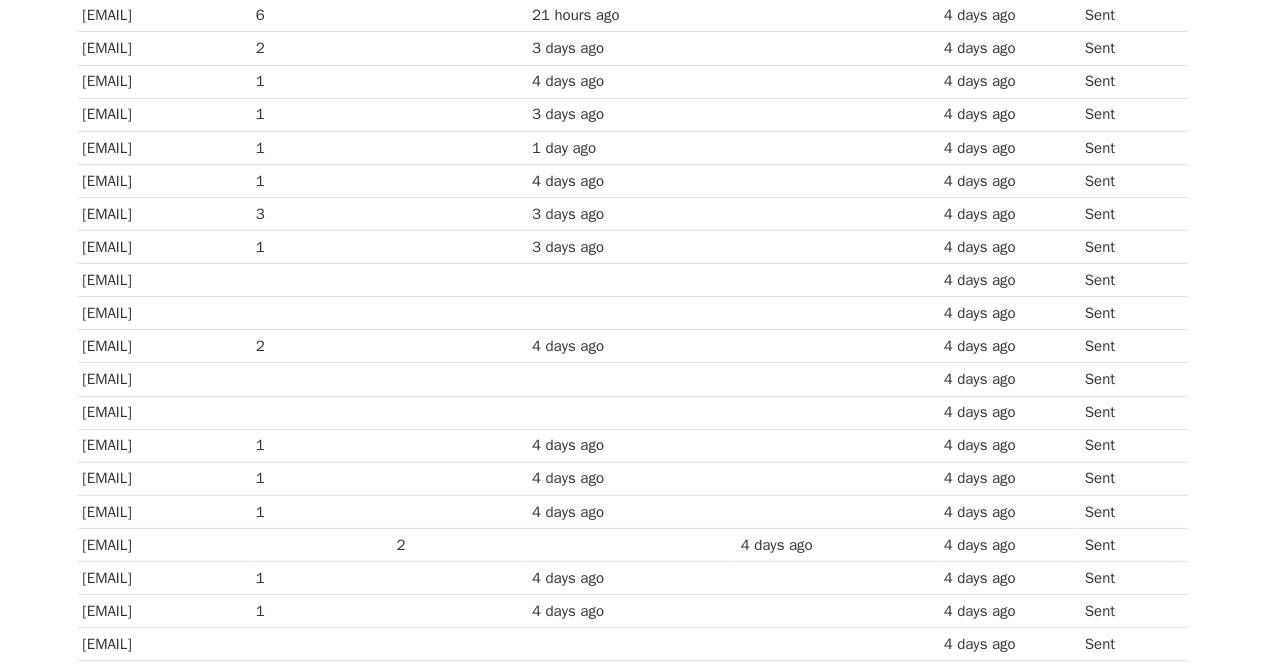 scroll, scrollTop: 441, scrollLeft: 0, axis: vertical 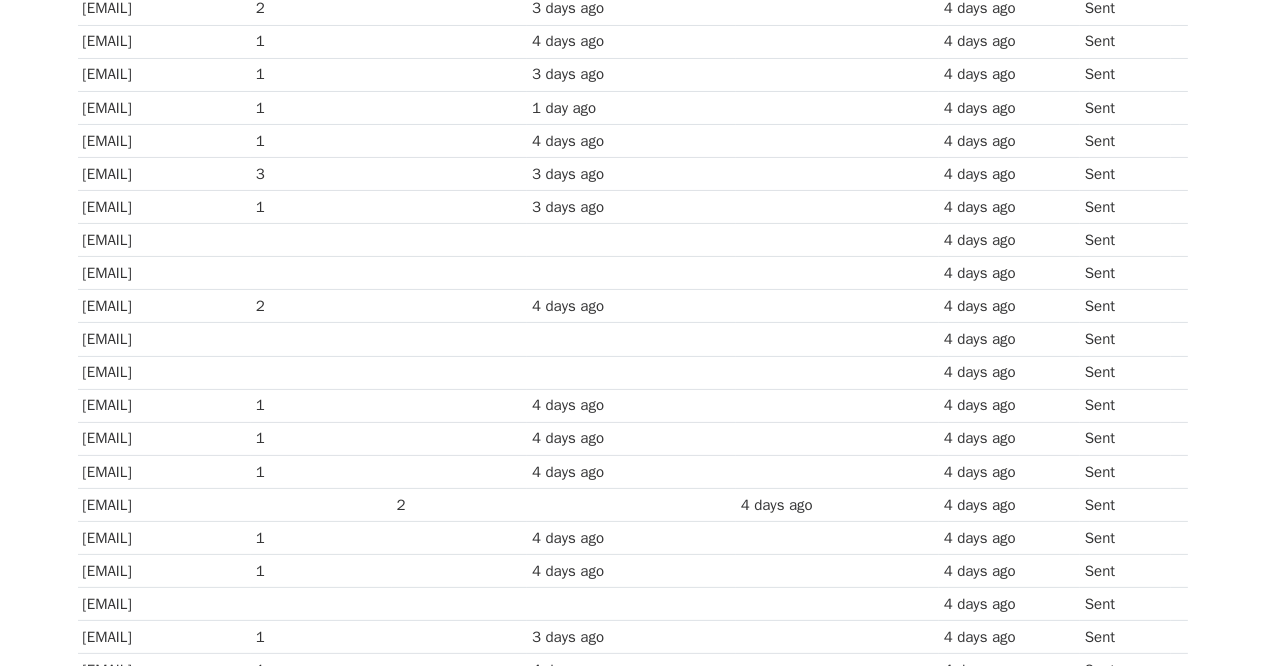 drag, startPoint x: 244, startPoint y: 362, endPoint x: 83, endPoint y: 358, distance: 161.04968 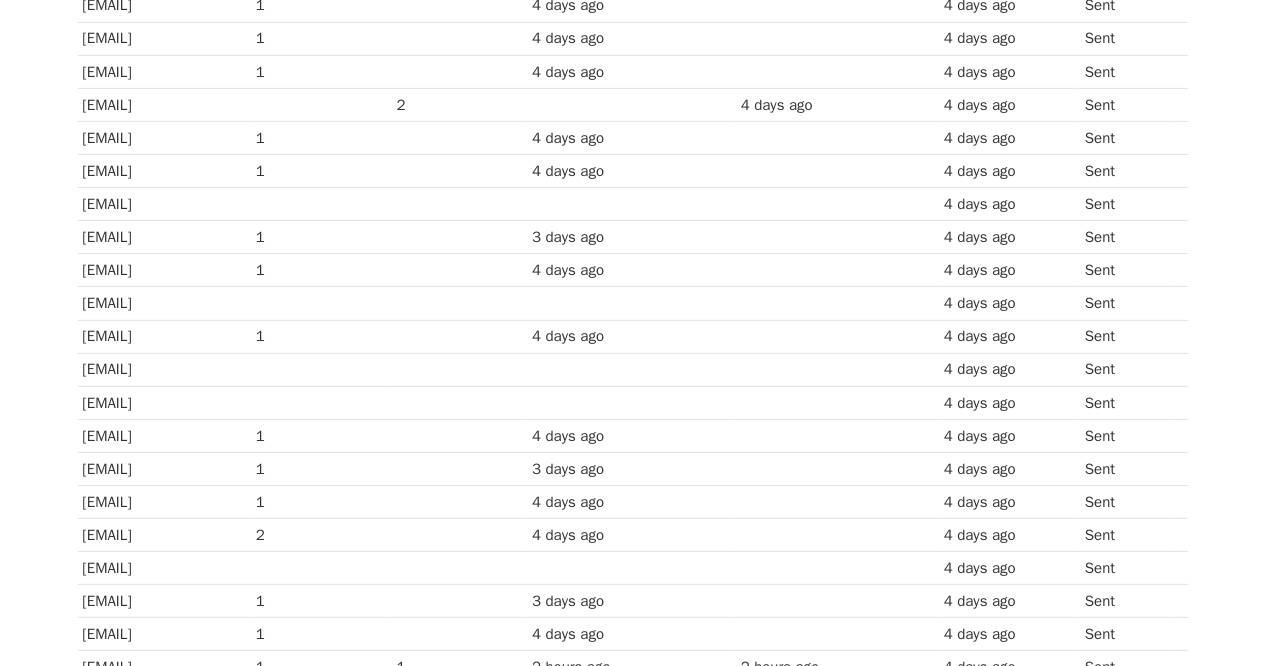 scroll, scrollTop: 469, scrollLeft: 0, axis: vertical 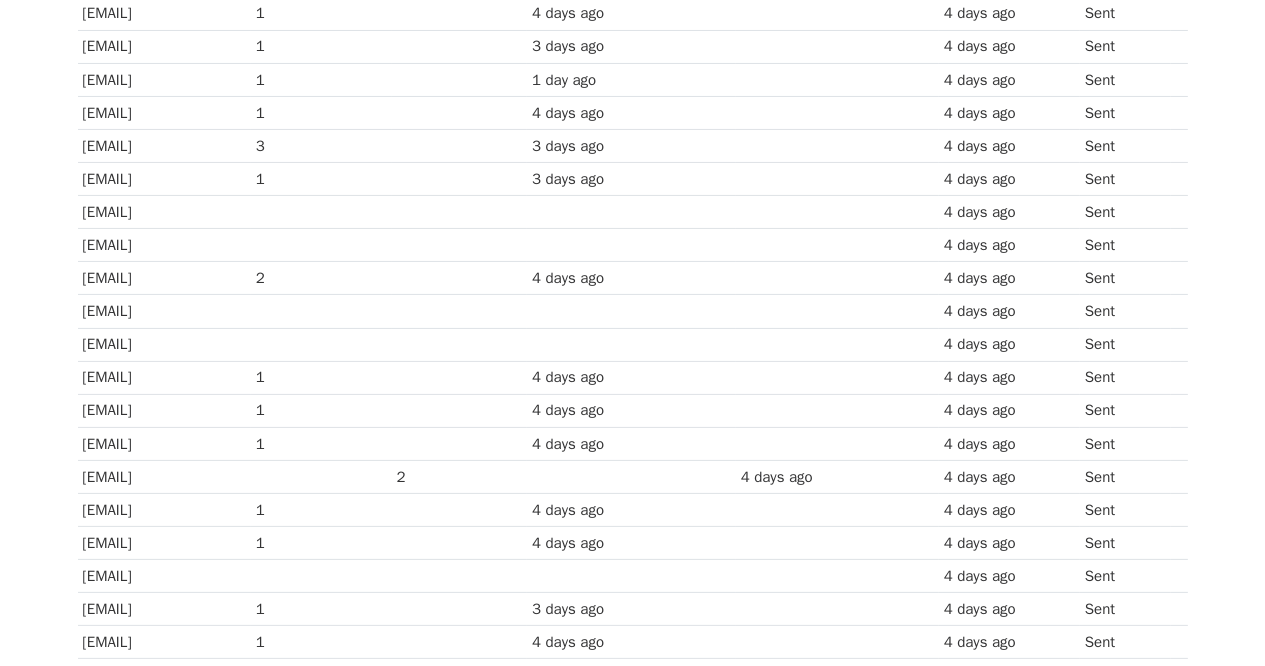 drag, startPoint x: 242, startPoint y: 332, endPoint x: 80, endPoint y: 331, distance: 162.00308 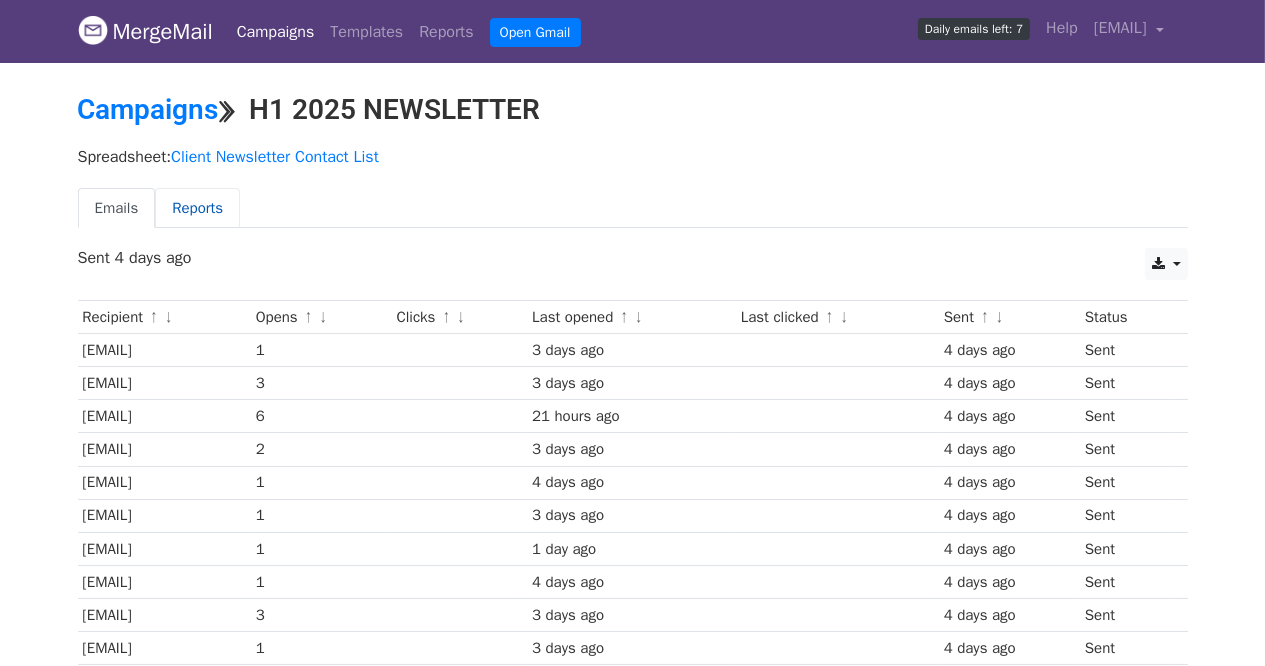 click on "Reports" at bounding box center (197, 208) 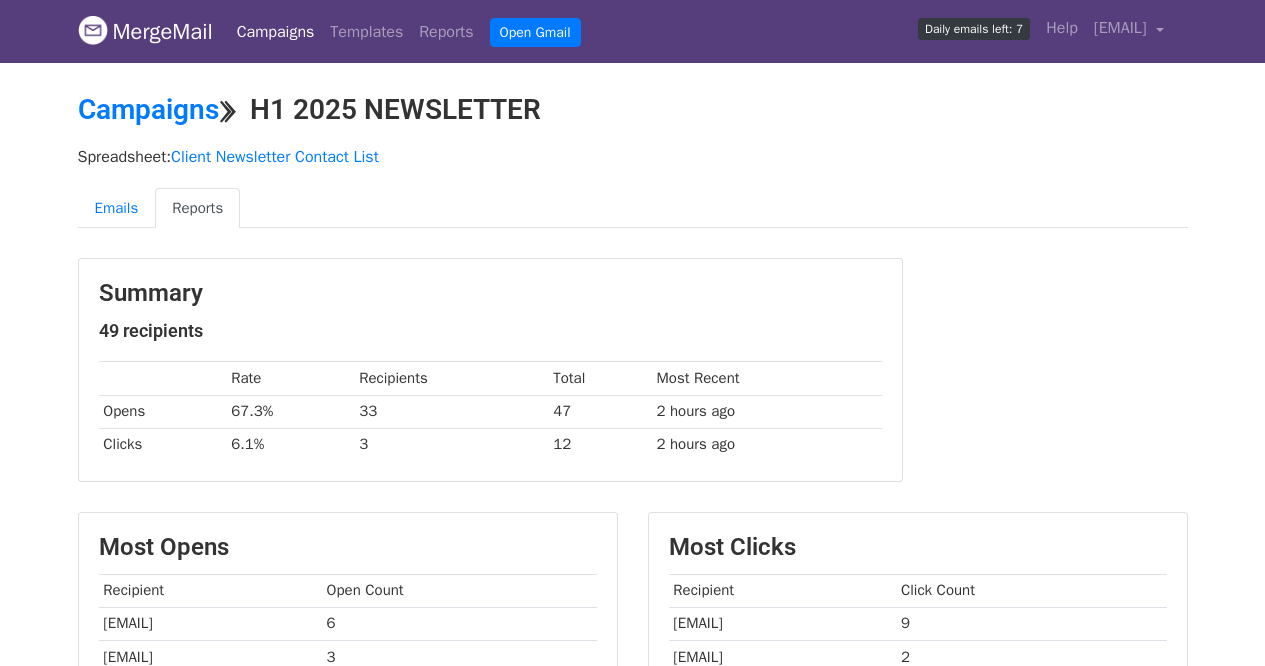 scroll, scrollTop: 0, scrollLeft: 0, axis: both 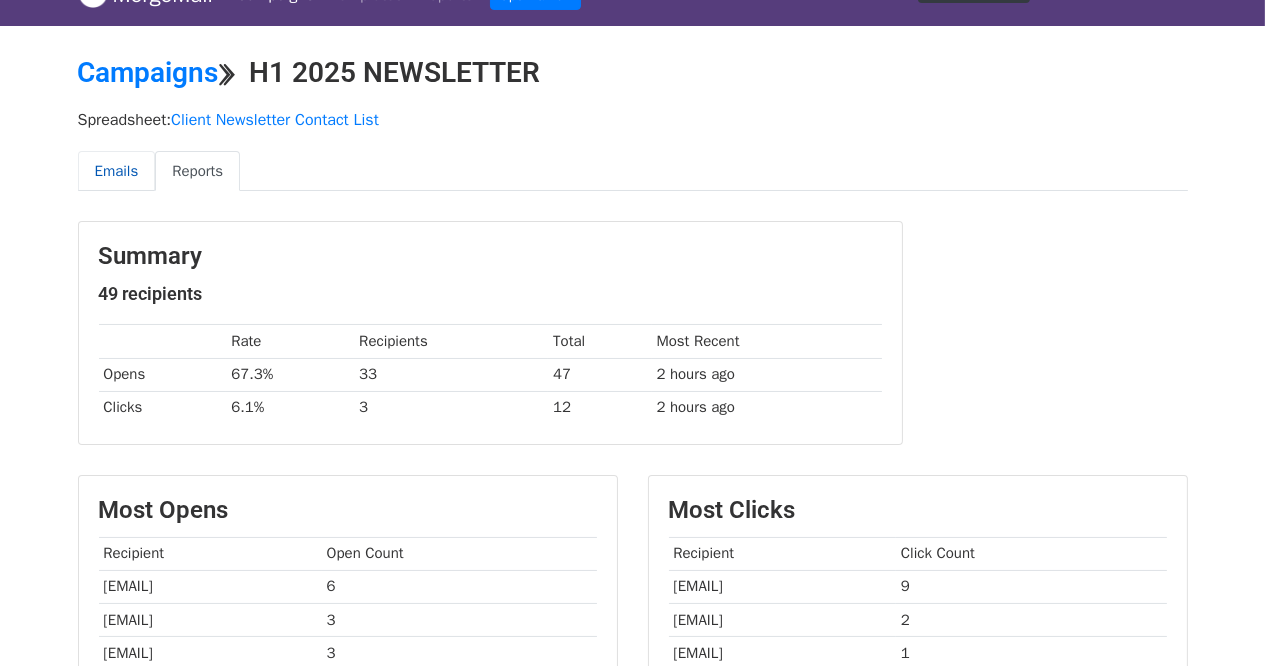 click on "Emails" at bounding box center [117, 171] 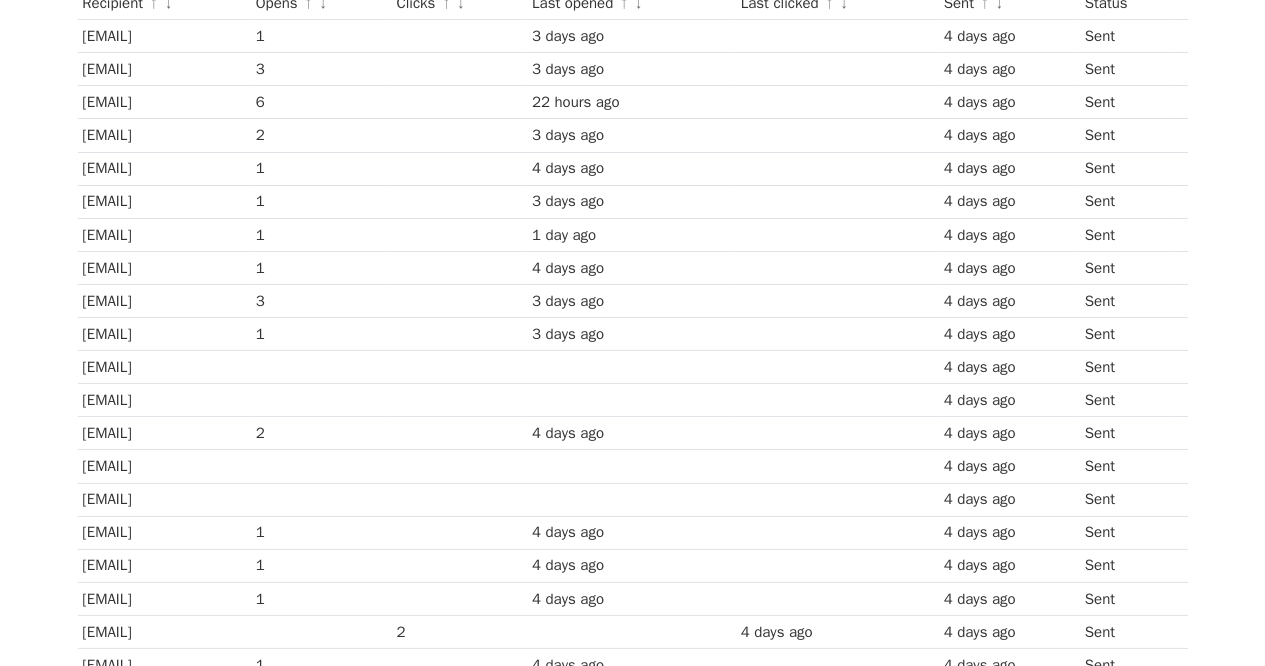 scroll, scrollTop: 800, scrollLeft: 0, axis: vertical 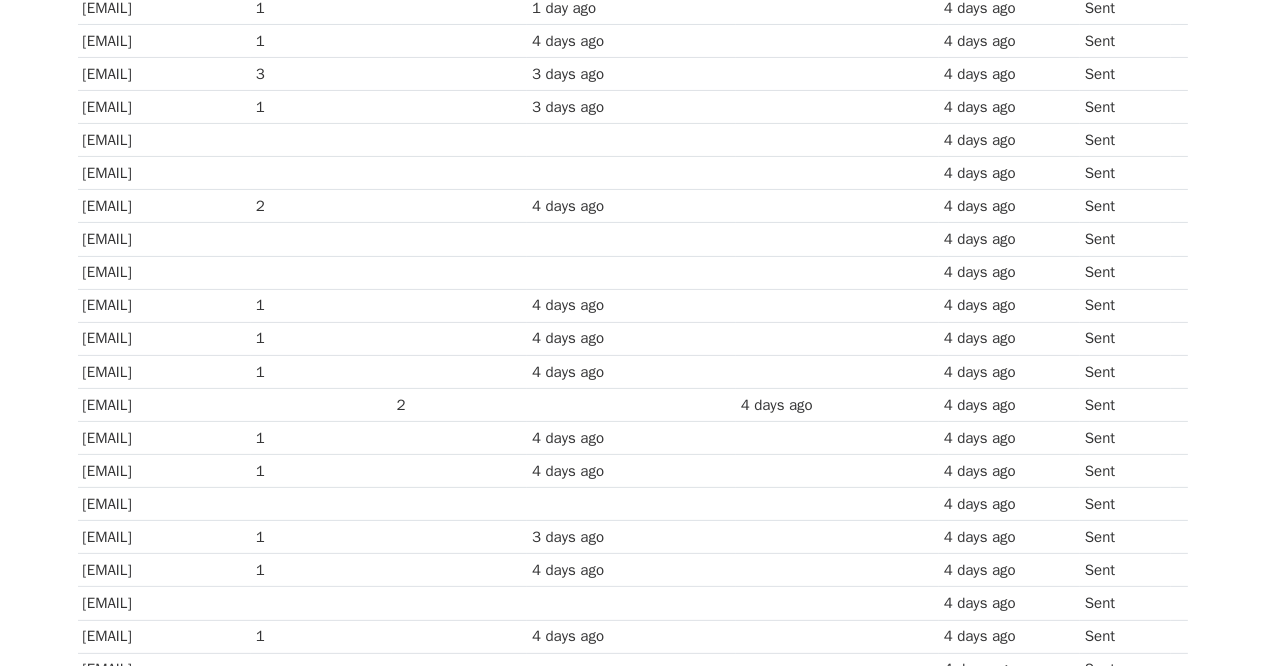drag, startPoint x: 240, startPoint y: 260, endPoint x: 84, endPoint y: 256, distance: 156.05127 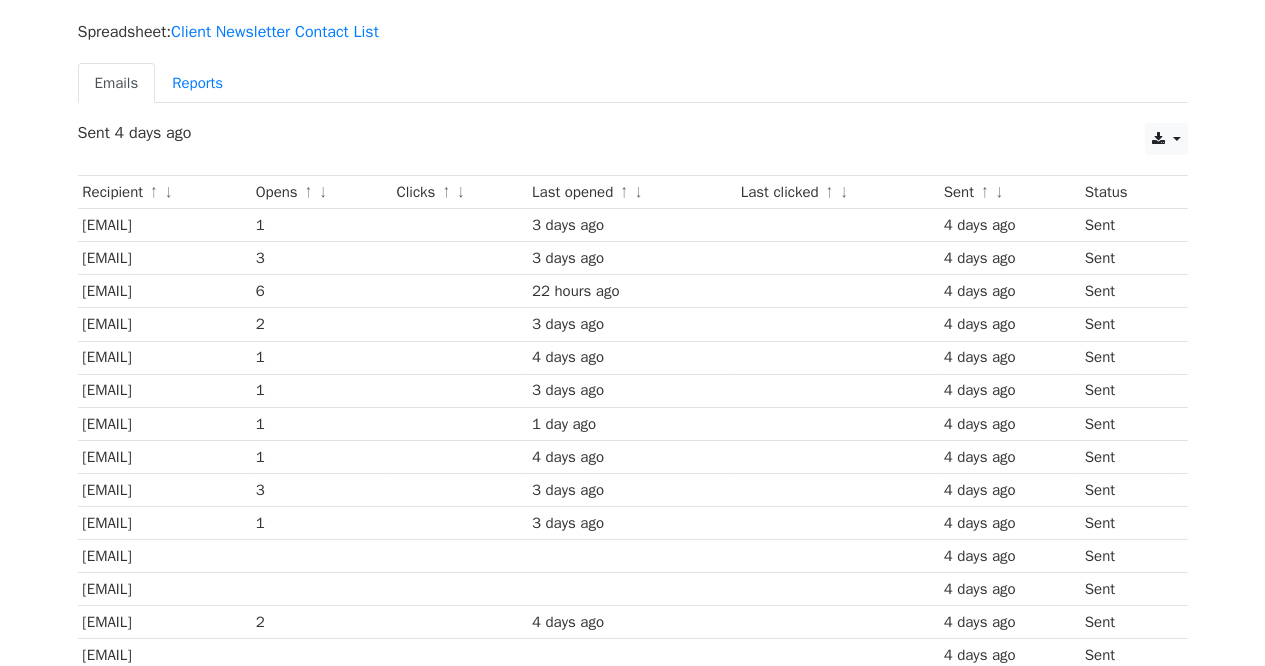 scroll, scrollTop: 0, scrollLeft: 0, axis: both 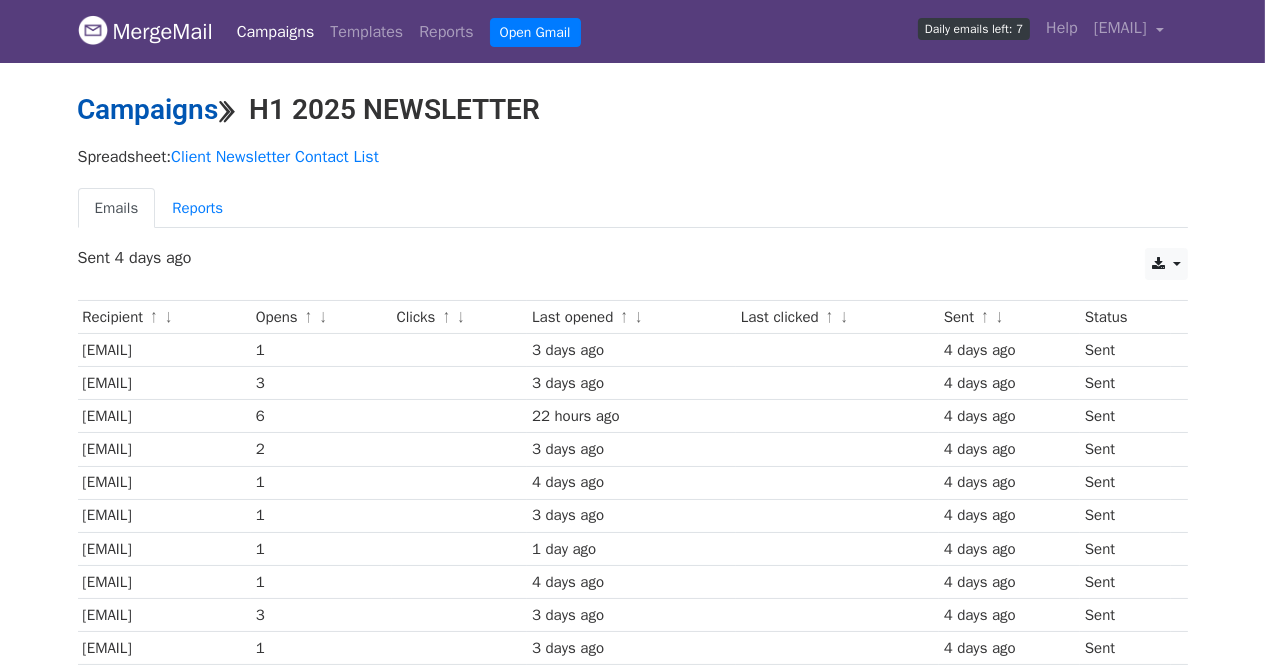 click on "Campaigns" at bounding box center [148, 109] 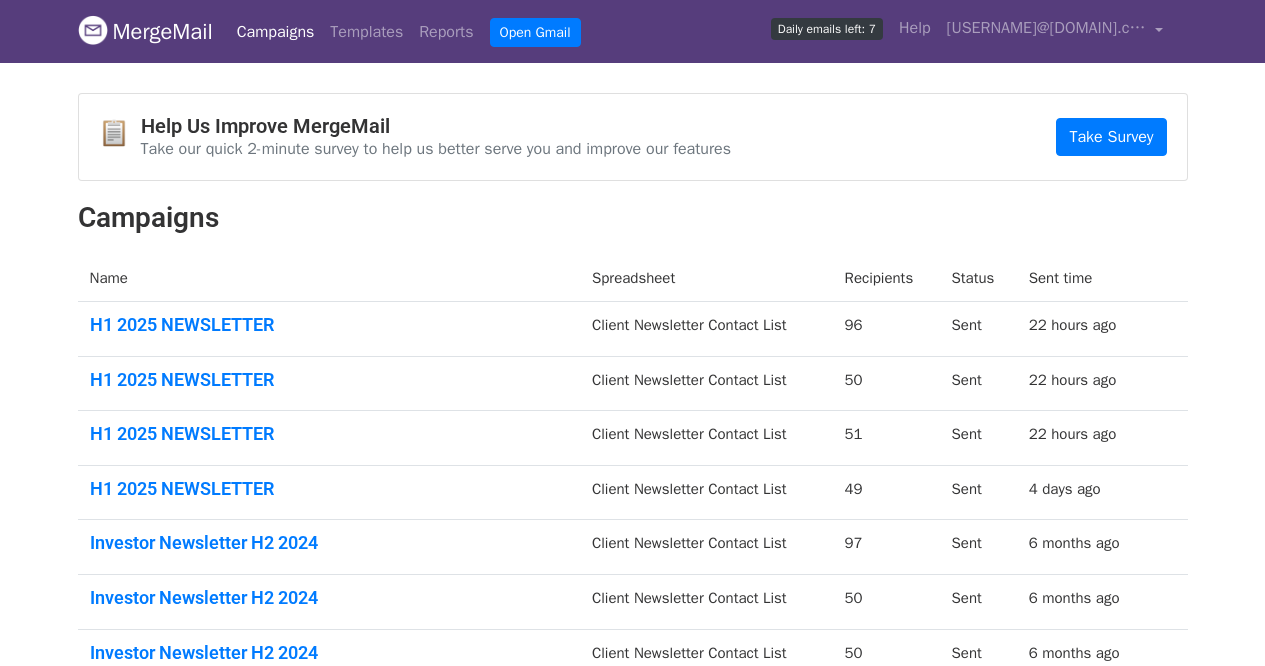 scroll, scrollTop: 0, scrollLeft: 0, axis: both 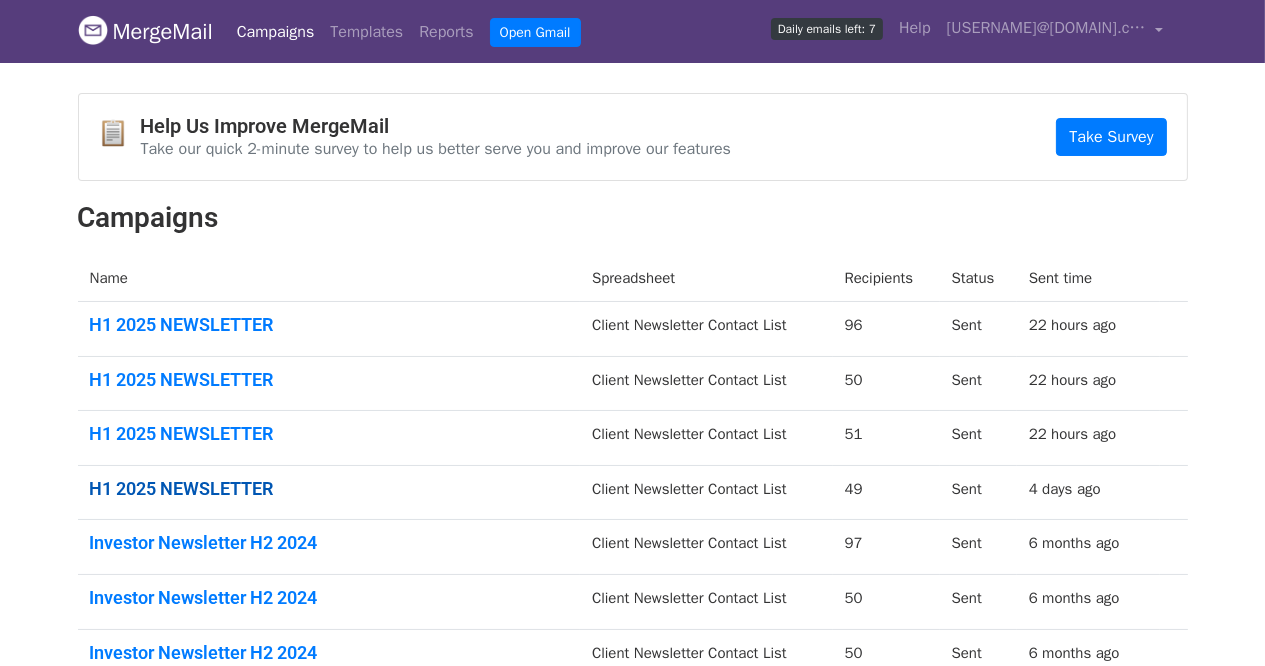 click on "H1 2025 NEWSLETTER" at bounding box center [329, 489] 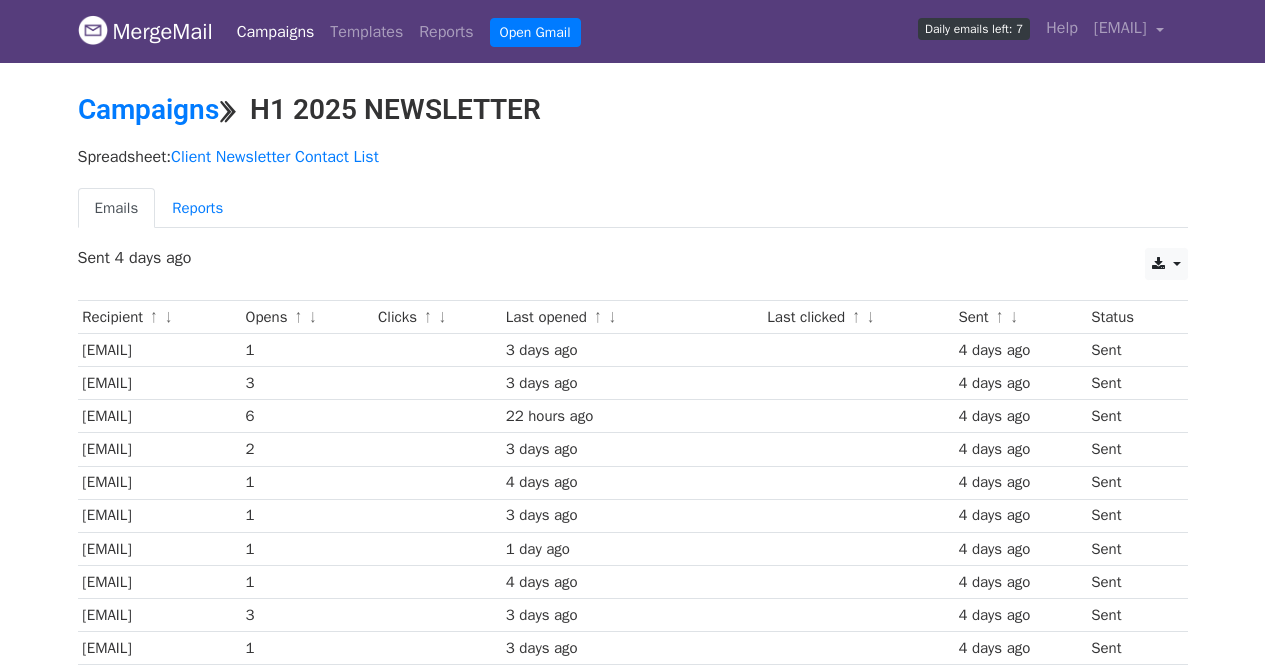 scroll, scrollTop: 0, scrollLeft: 0, axis: both 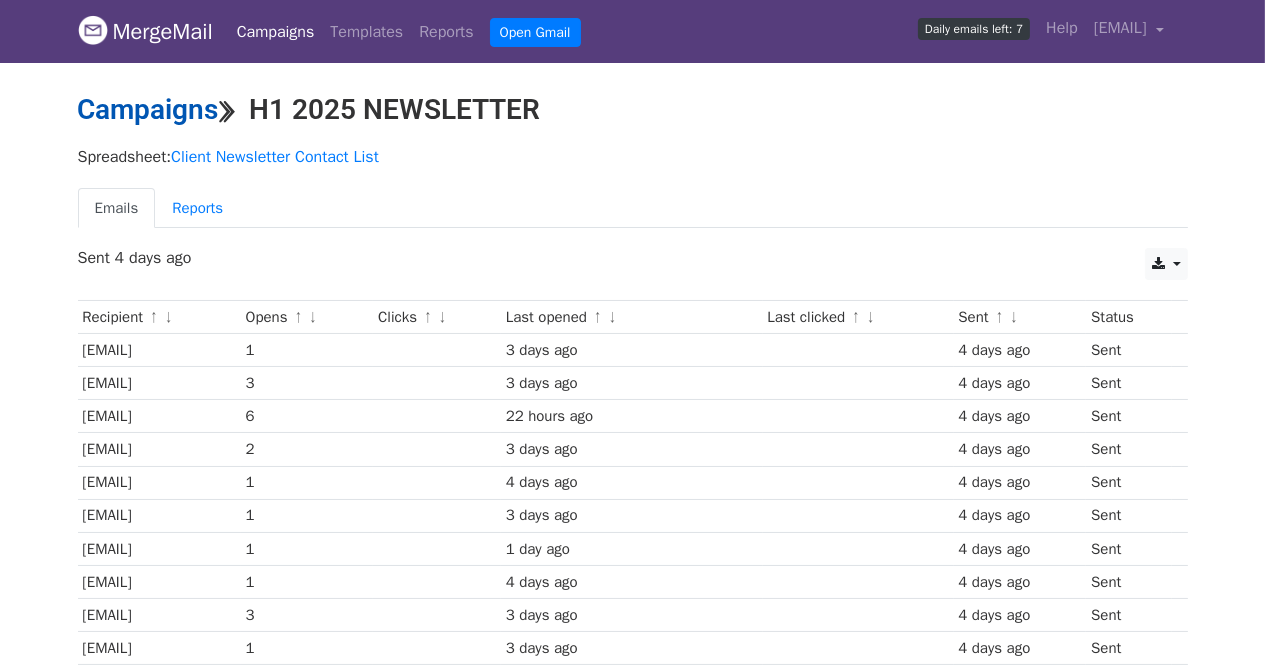 click on "Campaigns" at bounding box center (148, 109) 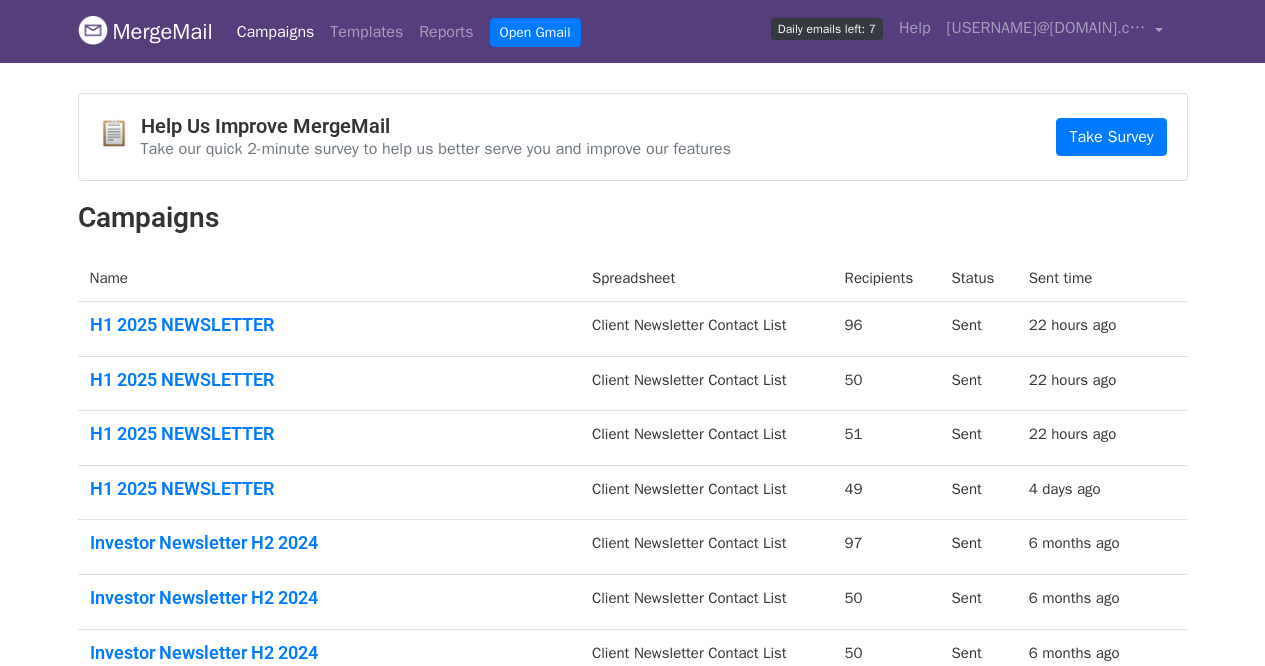 scroll, scrollTop: 0, scrollLeft: 0, axis: both 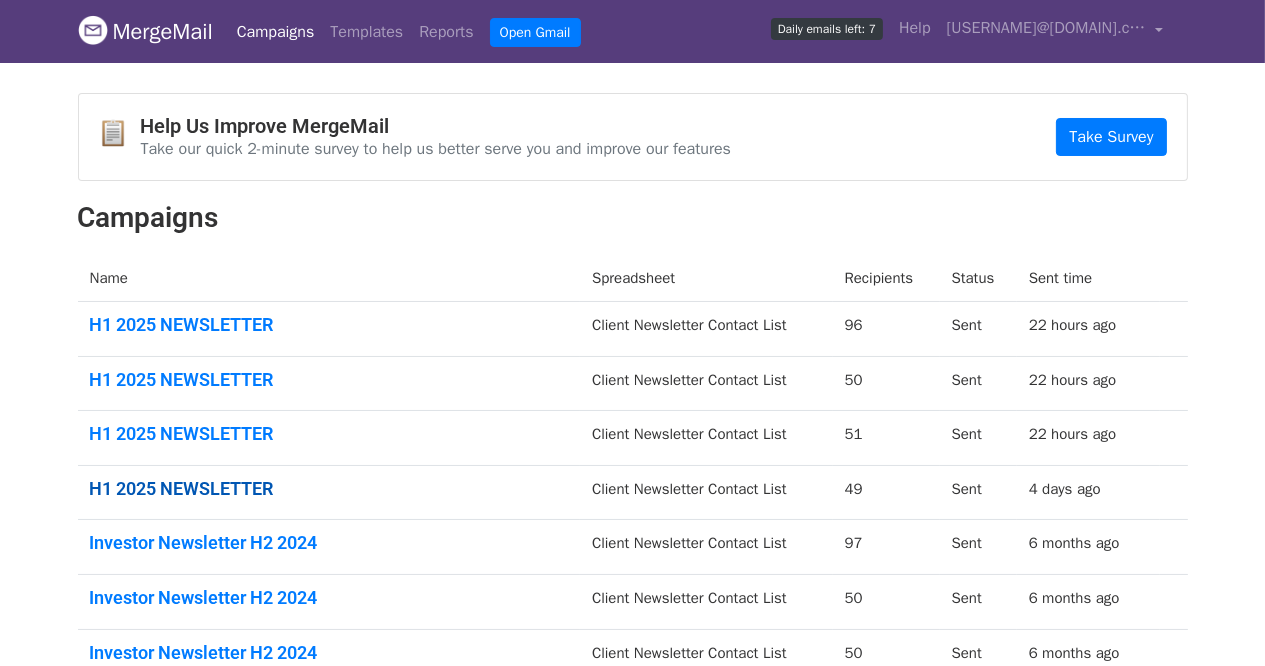 click on "H1 2025 NEWSLETTER" at bounding box center (329, 489) 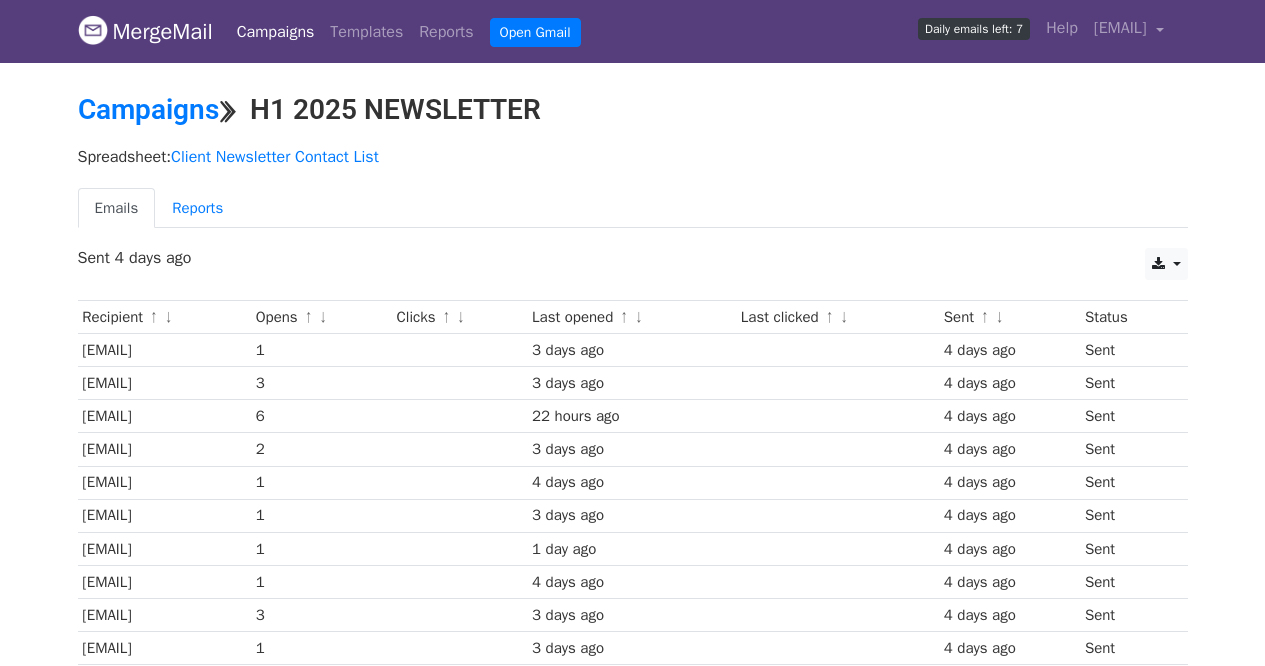 scroll, scrollTop: 0, scrollLeft: 0, axis: both 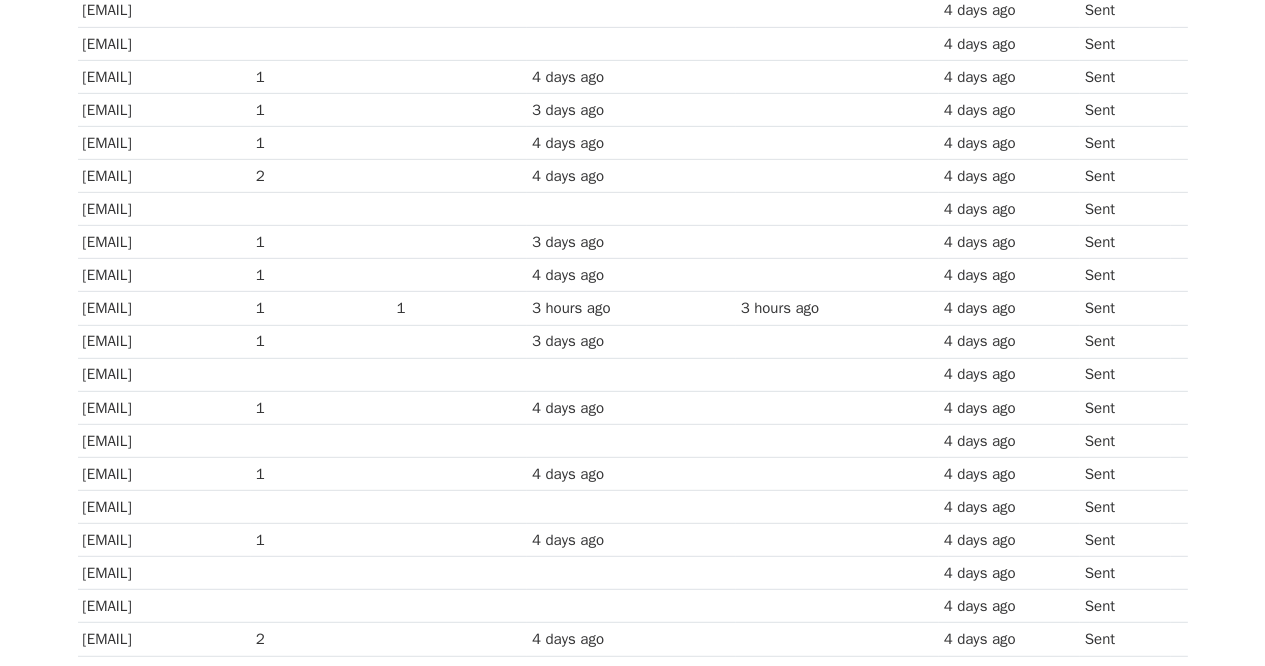 click on "[EMAIL]" at bounding box center [164, 242] 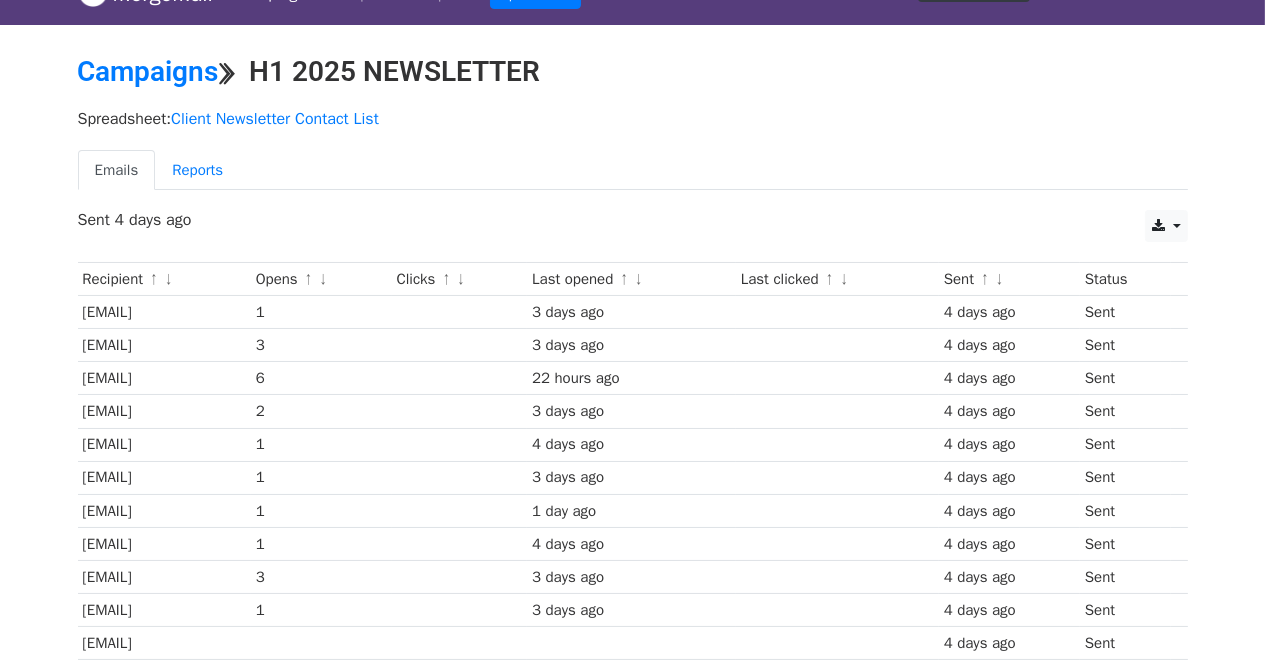 scroll, scrollTop: 0, scrollLeft: 0, axis: both 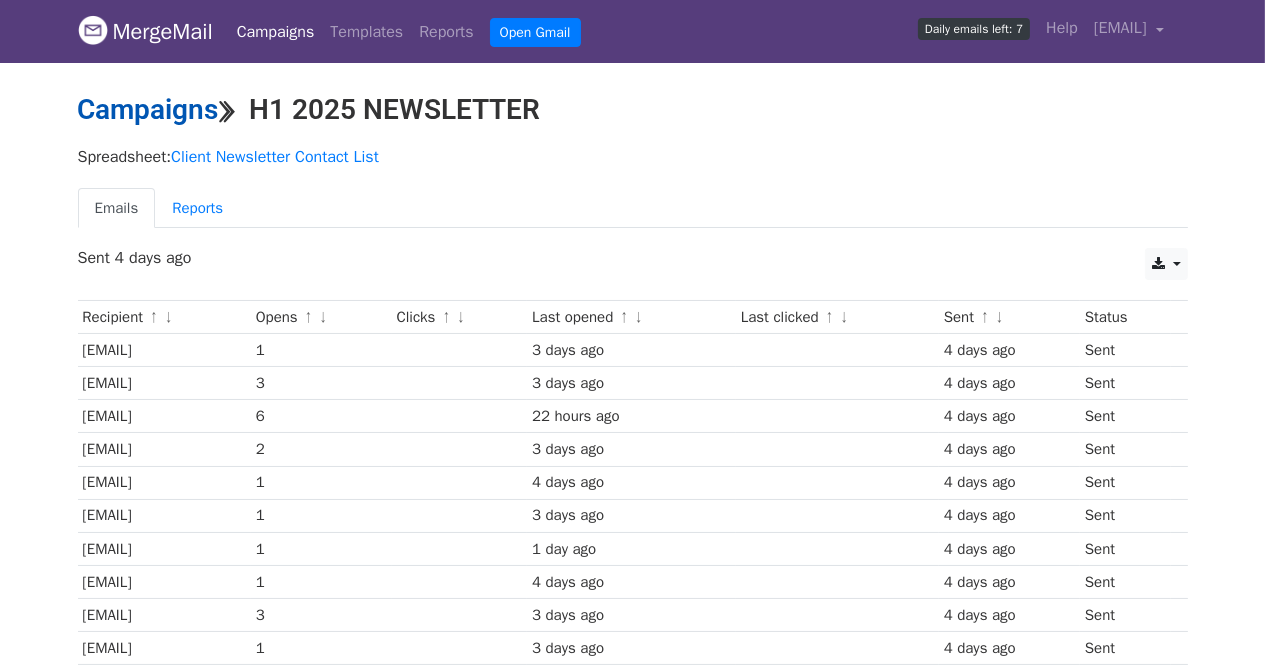 click on "Campaigns" at bounding box center (148, 109) 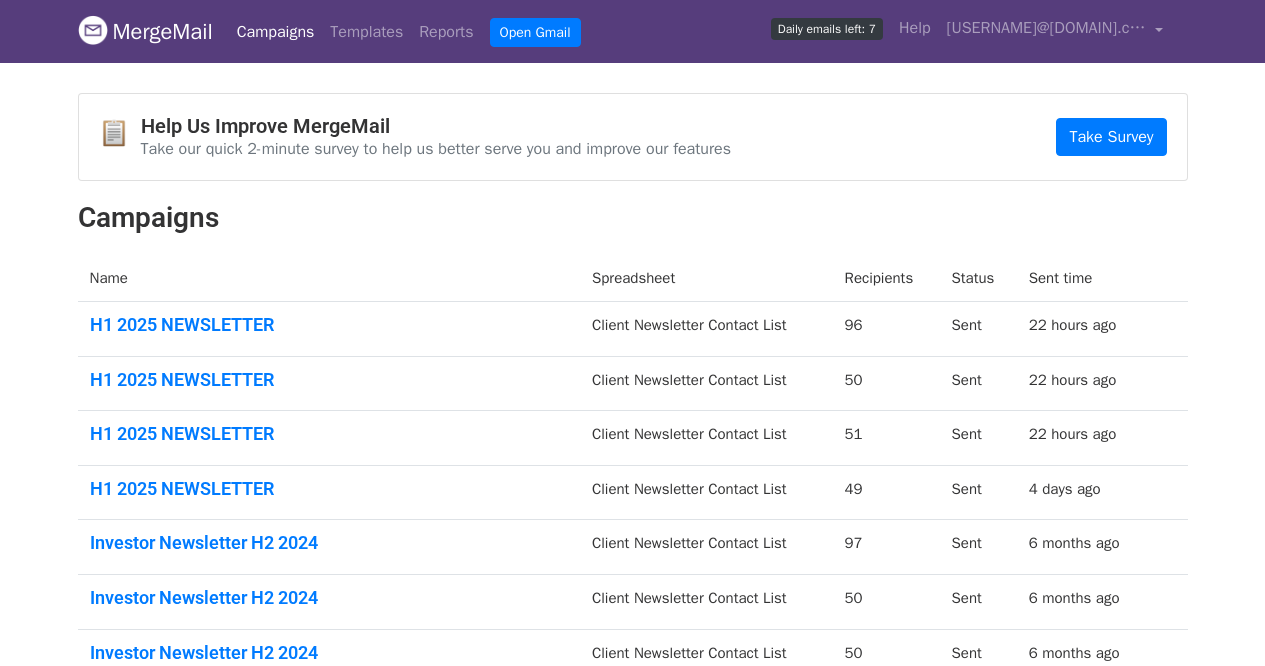 scroll, scrollTop: 0, scrollLeft: 0, axis: both 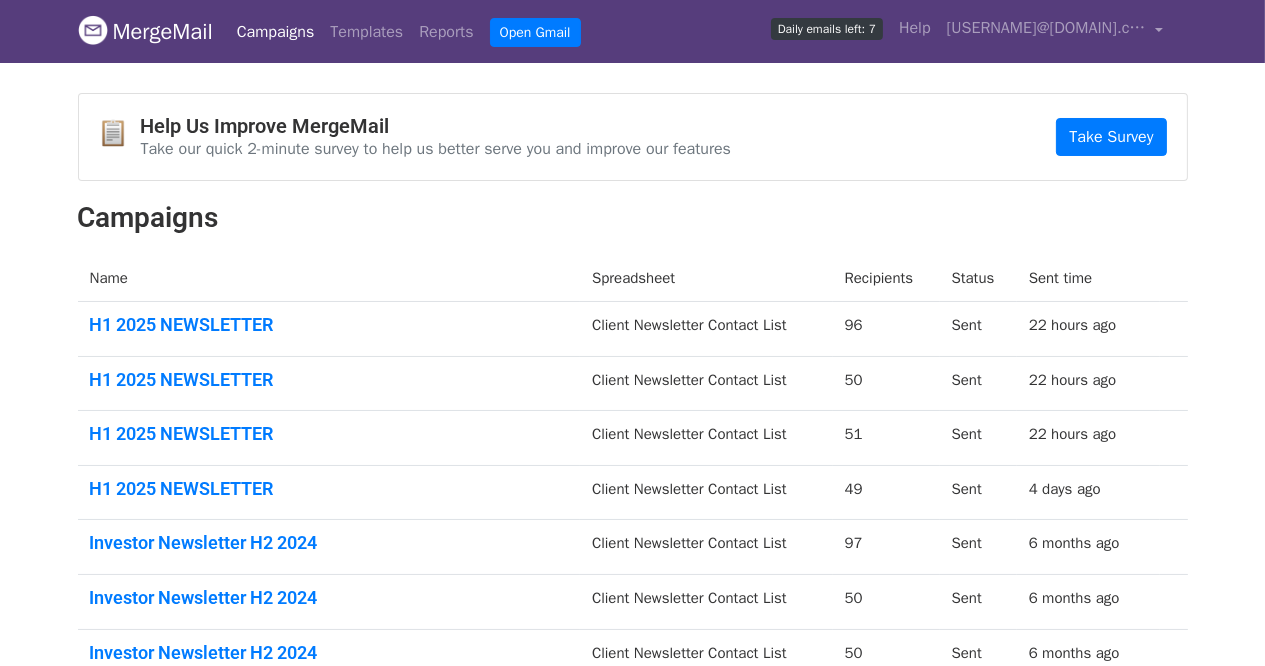 click on "H1 2025 NEWSLETTER" at bounding box center [329, 438] 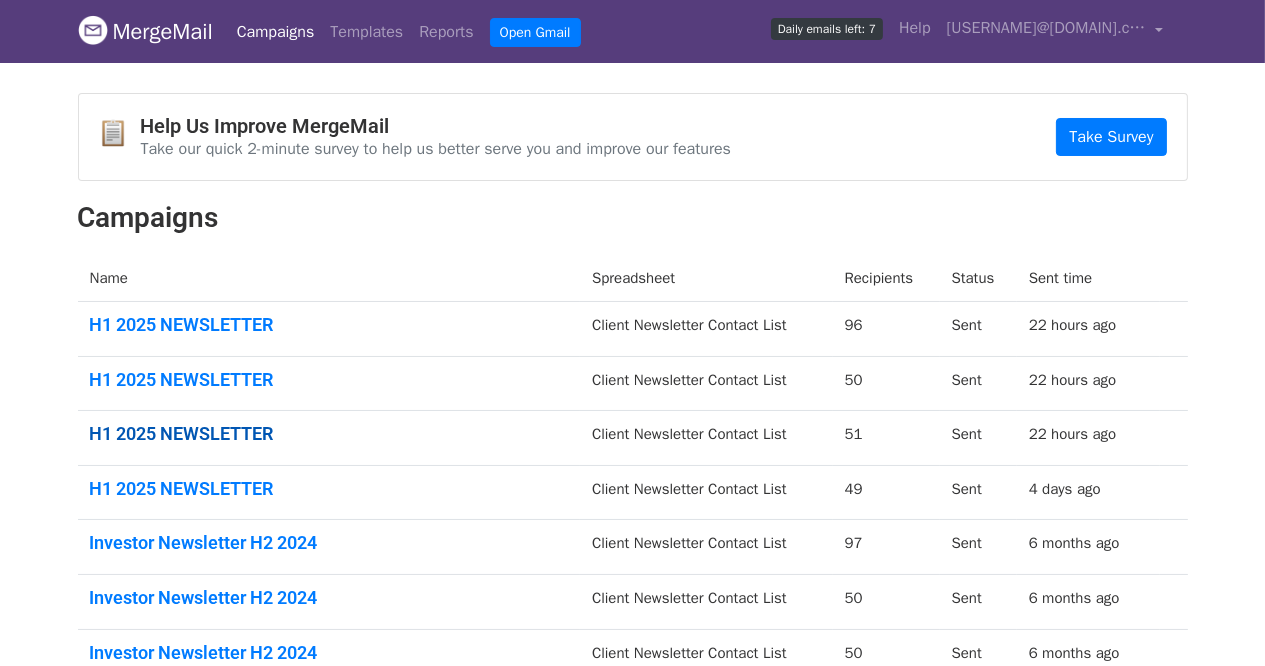 click on "H1 2025 NEWSLETTER" at bounding box center [329, 434] 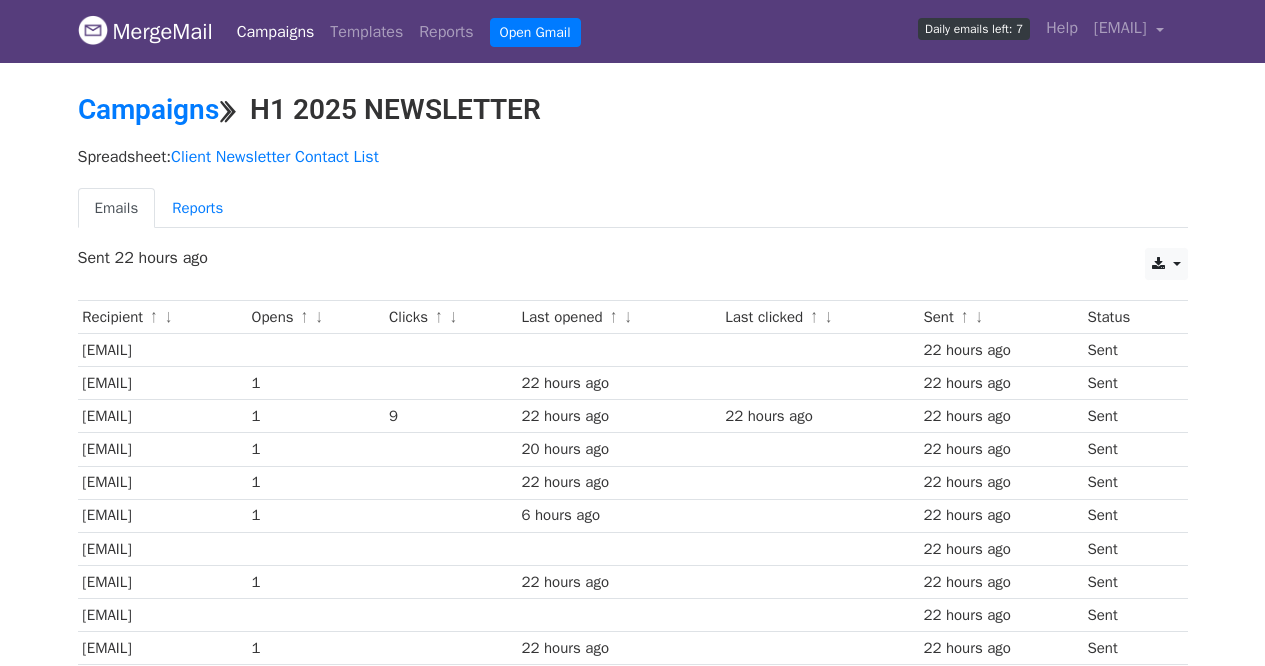 scroll, scrollTop: 0, scrollLeft: 0, axis: both 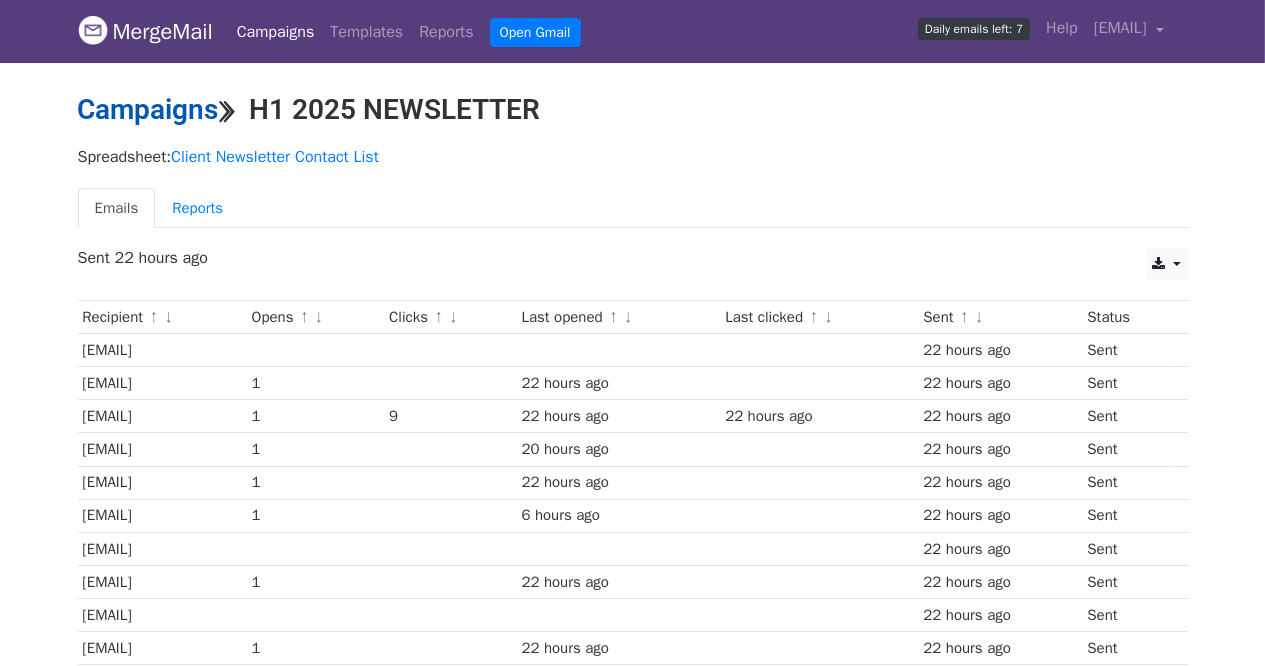 click on "Campaigns" at bounding box center [148, 109] 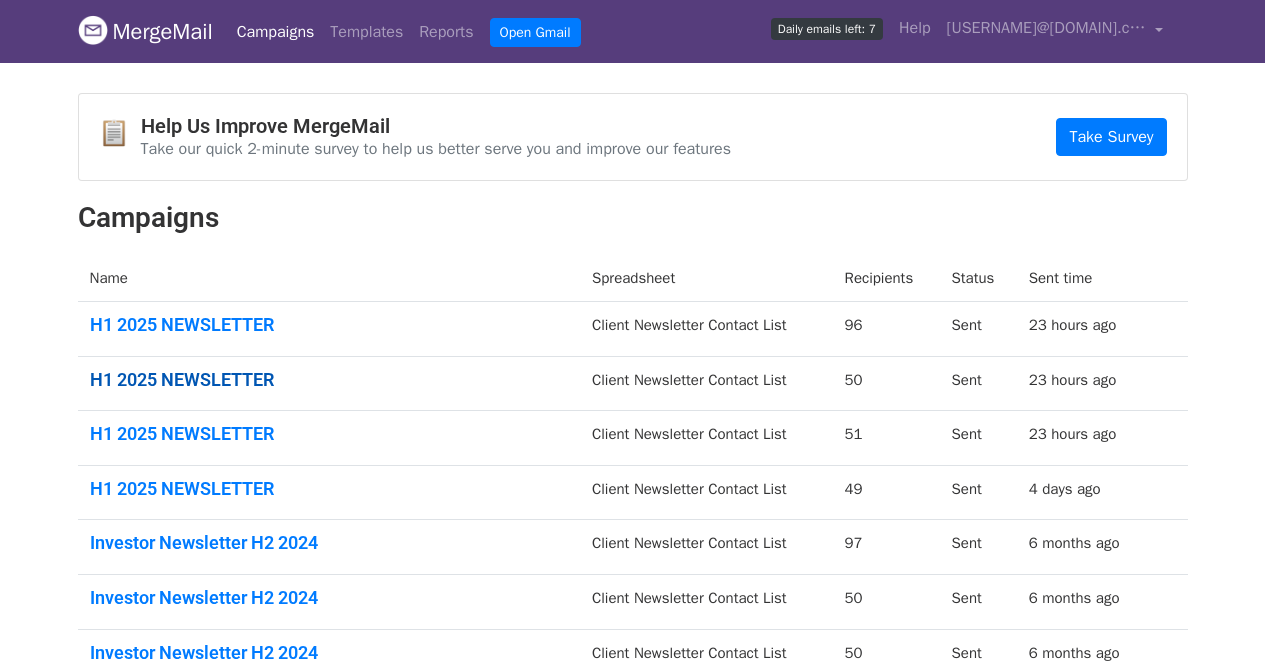 scroll, scrollTop: 0, scrollLeft: 0, axis: both 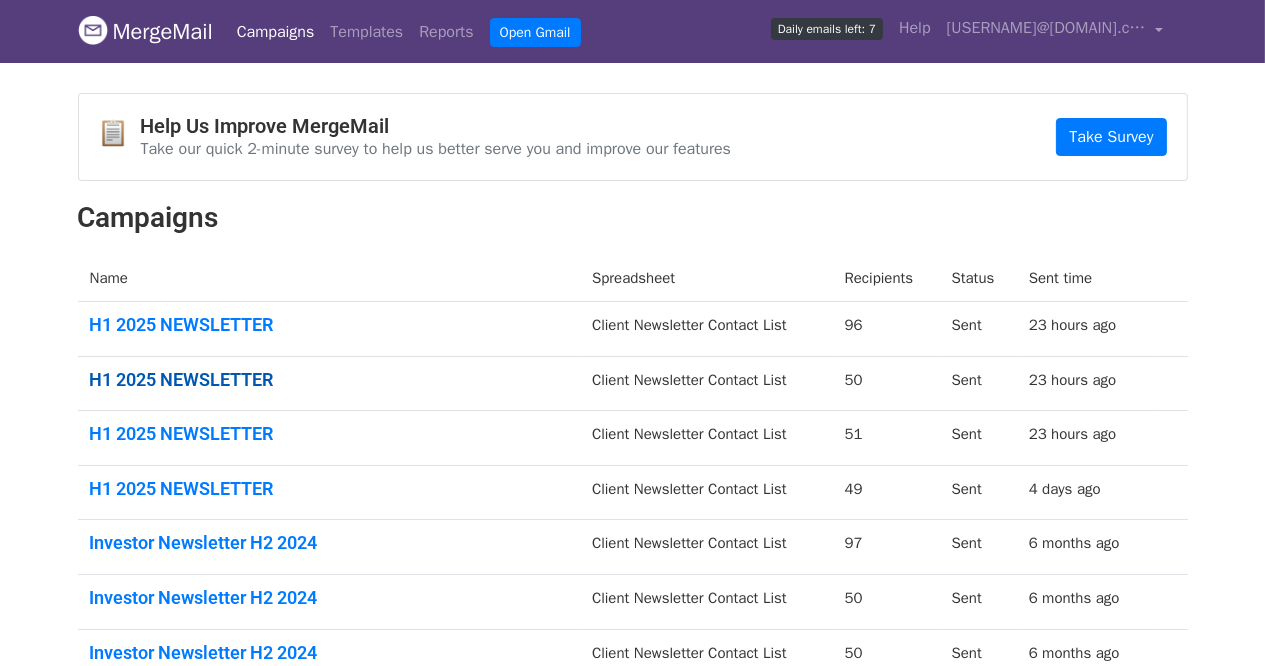 click on "H1 2025 NEWSLETTER" at bounding box center [329, 380] 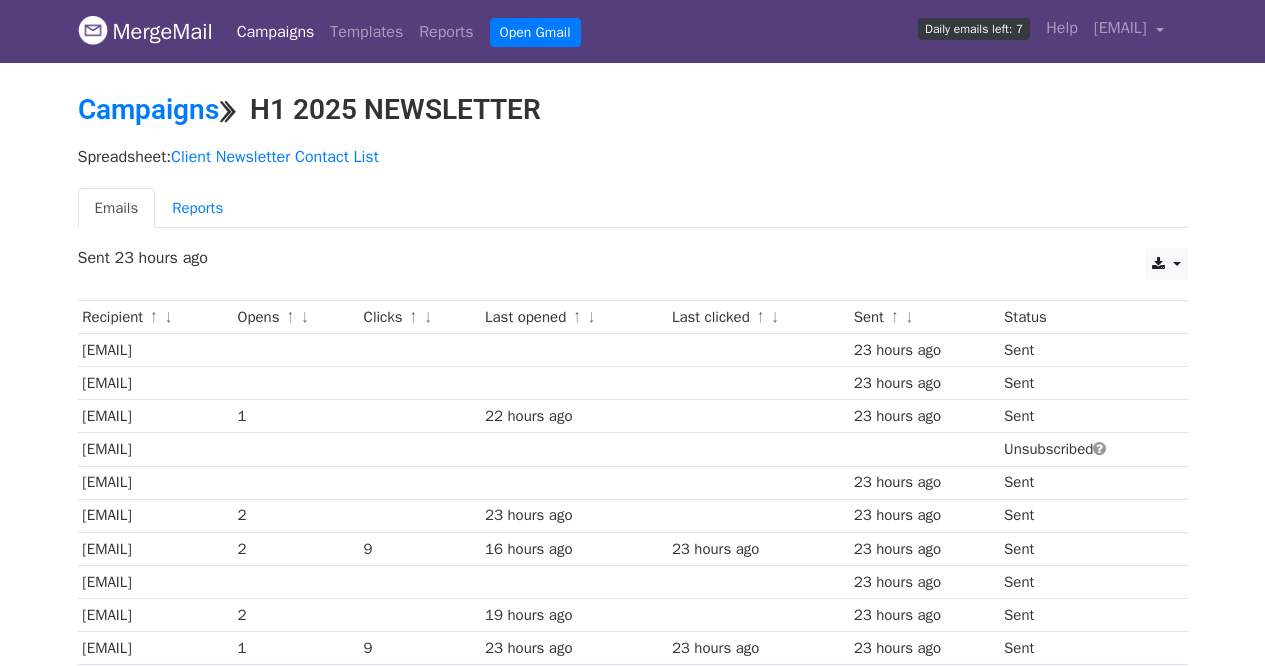 scroll, scrollTop: 0, scrollLeft: 0, axis: both 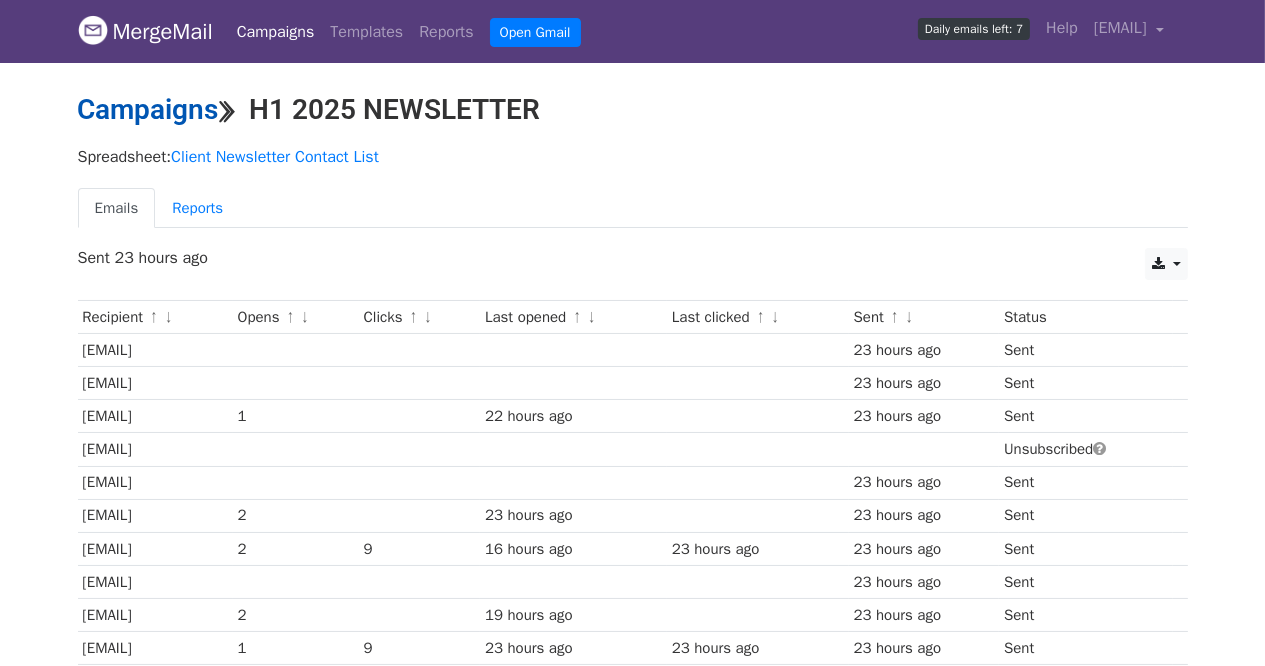 click on "Campaigns" at bounding box center (148, 109) 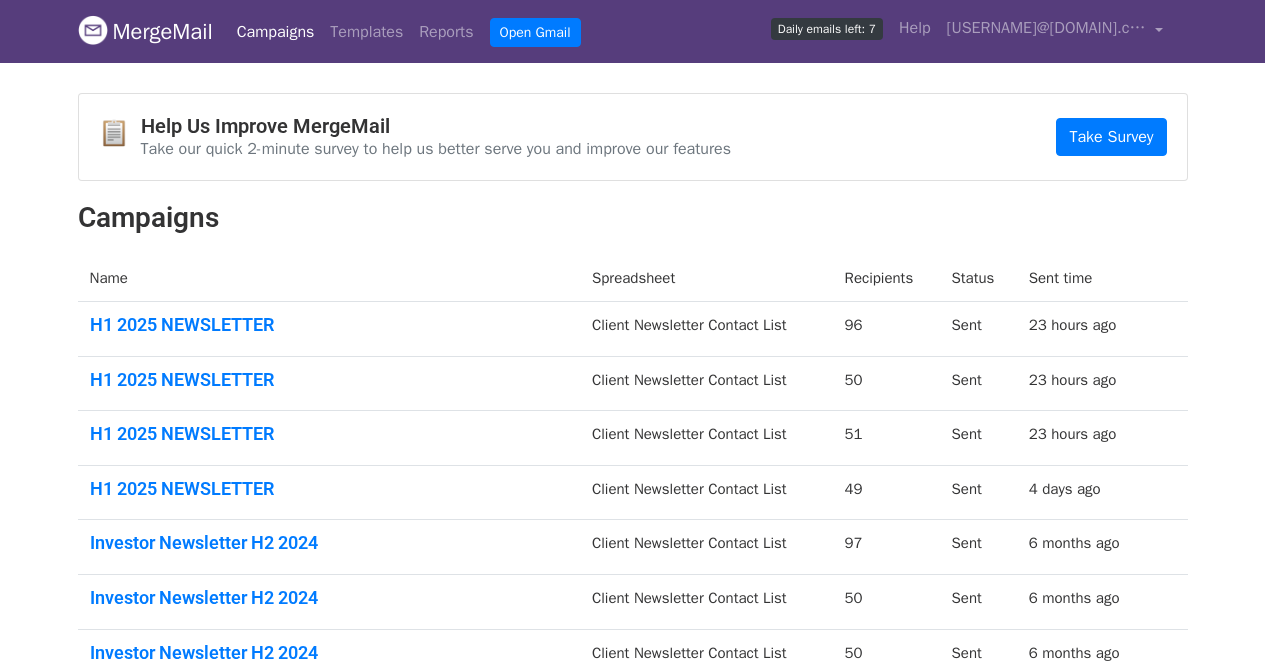 scroll, scrollTop: 0, scrollLeft: 0, axis: both 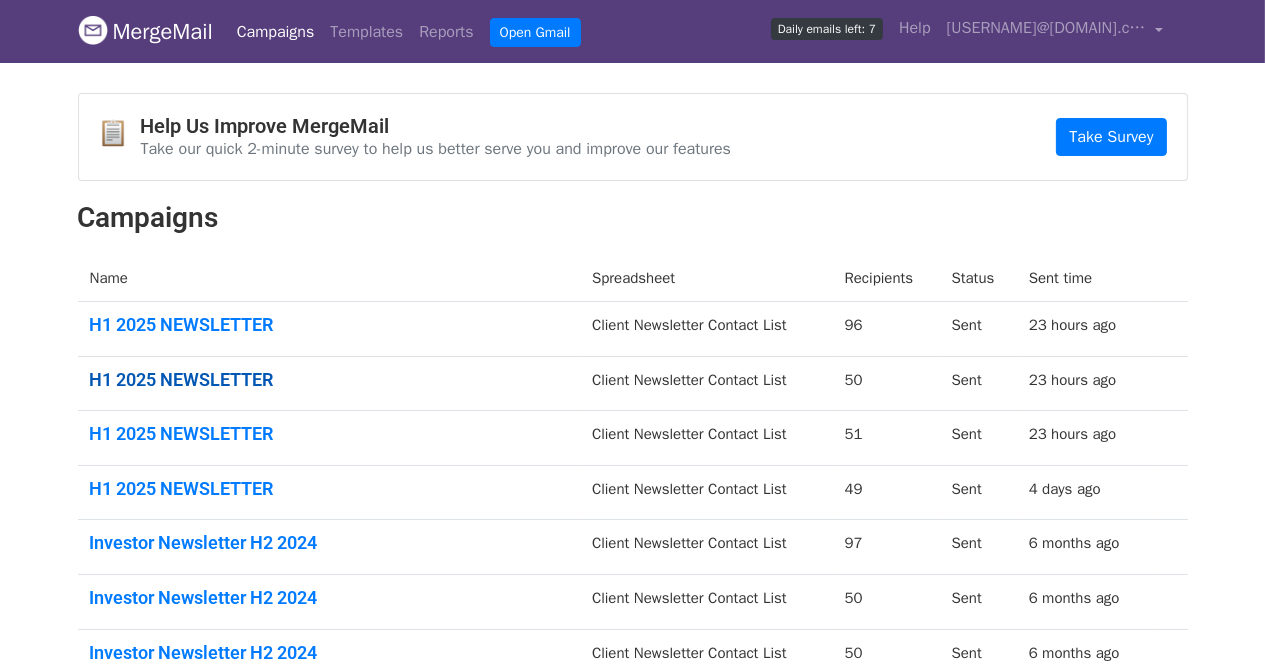 click on "H1 2025 NEWSLETTER" at bounding box center [329, 380] 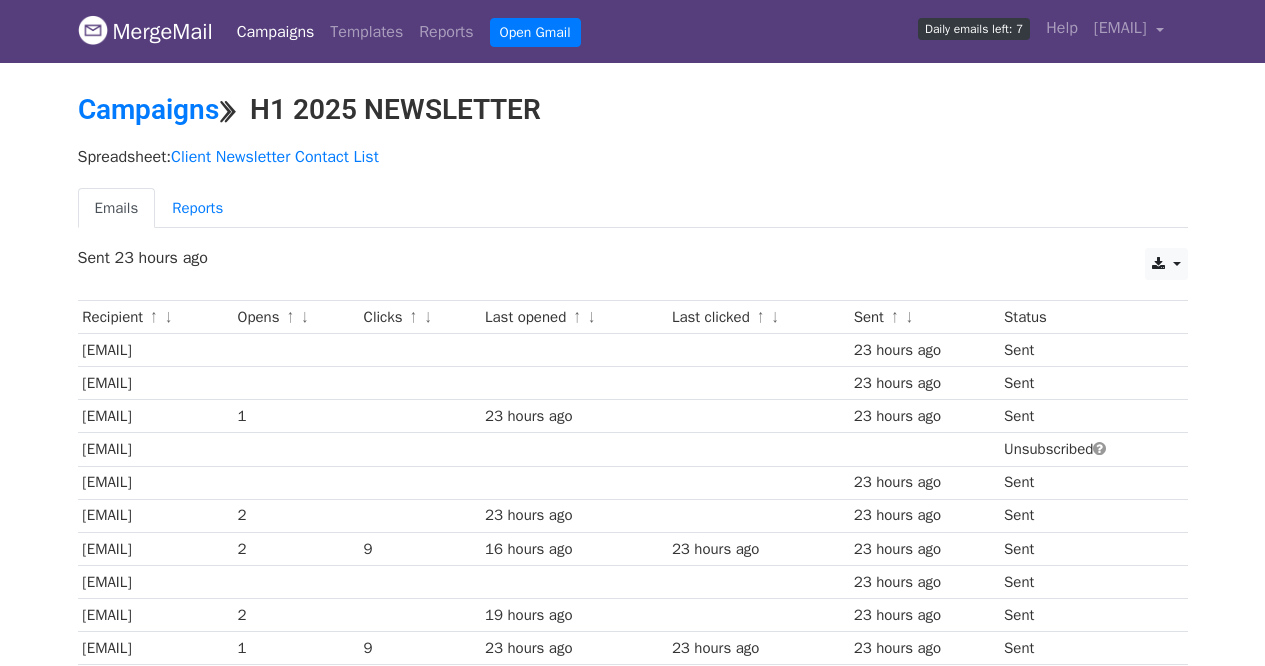scroll, scrollTop: 0, scrollLeft: 0, axis: both 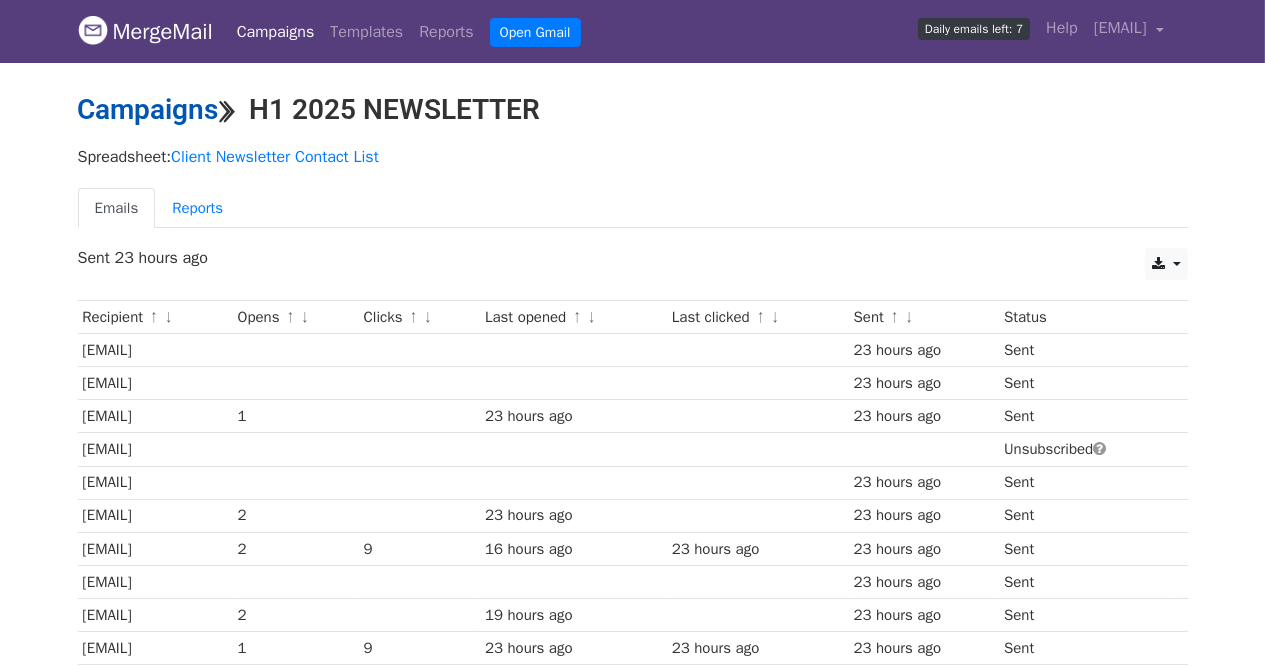 click on "Campaigns" at bounding box center (148, 109) 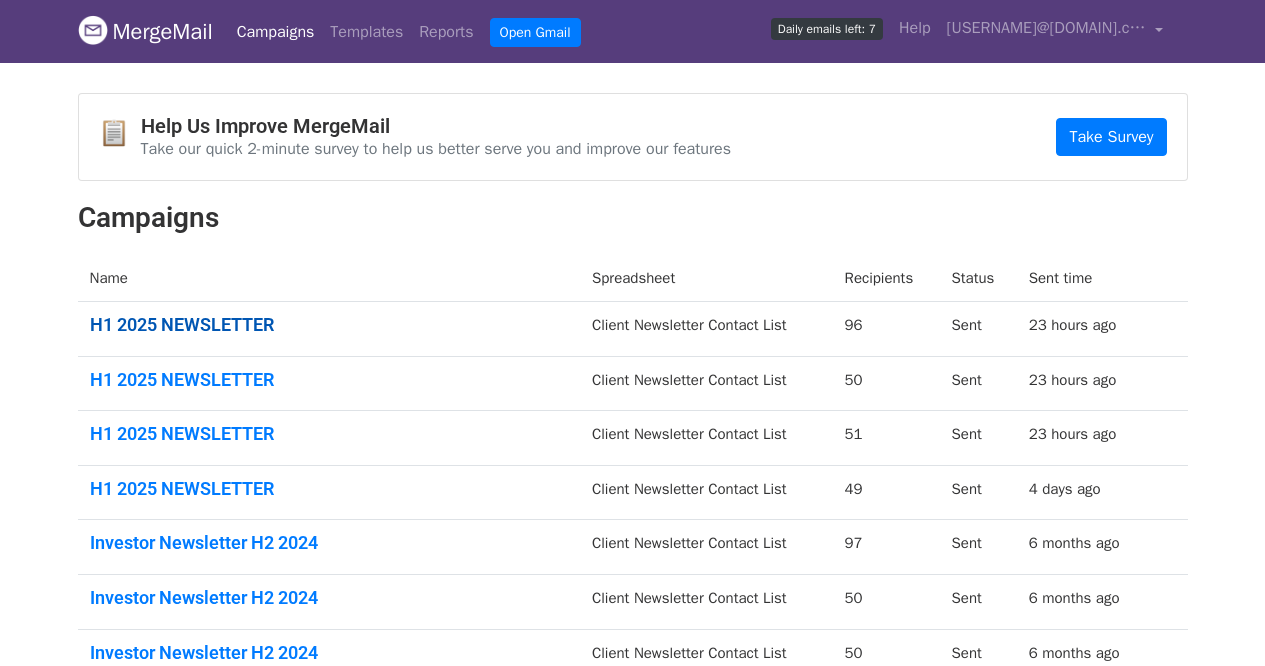 scroll, scrollTop: 0, scrollLeft: 0, axis: both 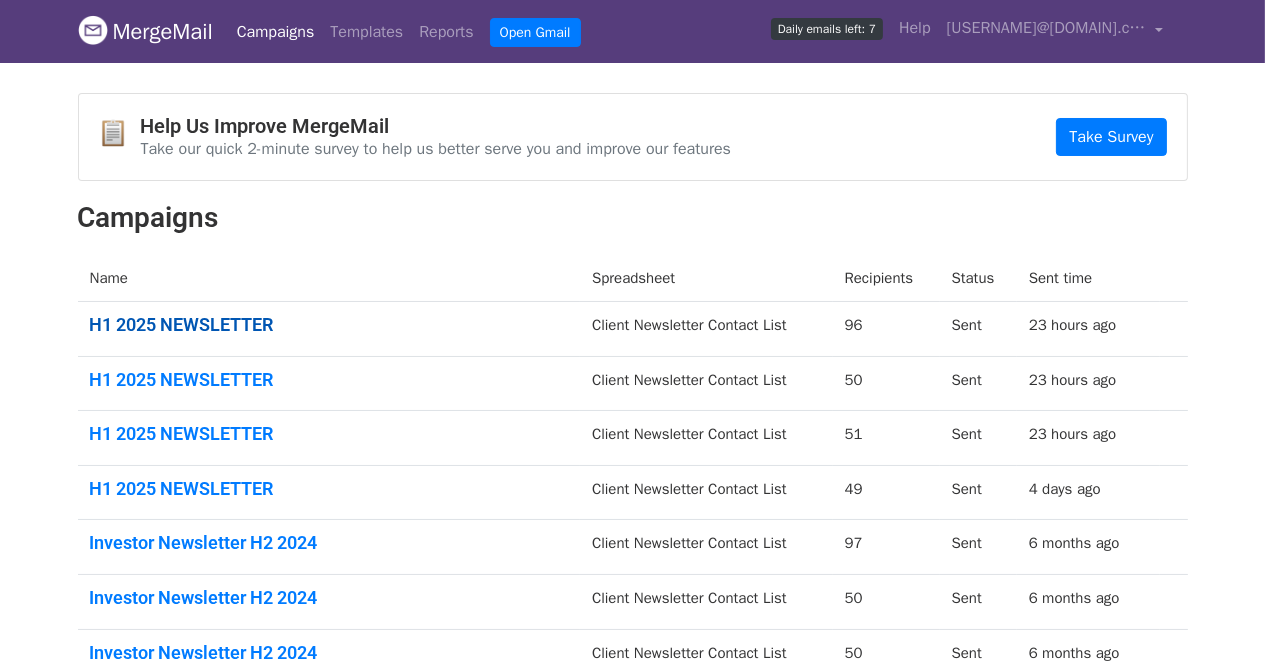 click on "H1 2025 NEWSLETTER" at bounding box center (329, 325) 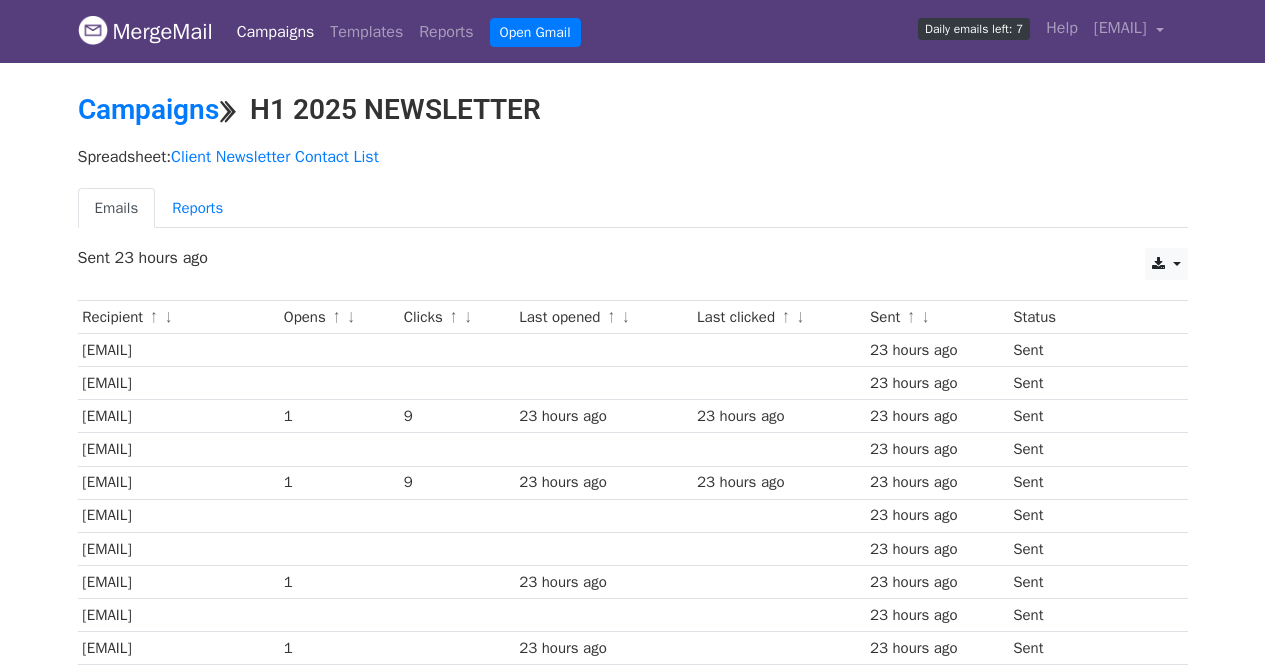 scroll, scrollTop: 0, scrollLeft: 0, axis: both 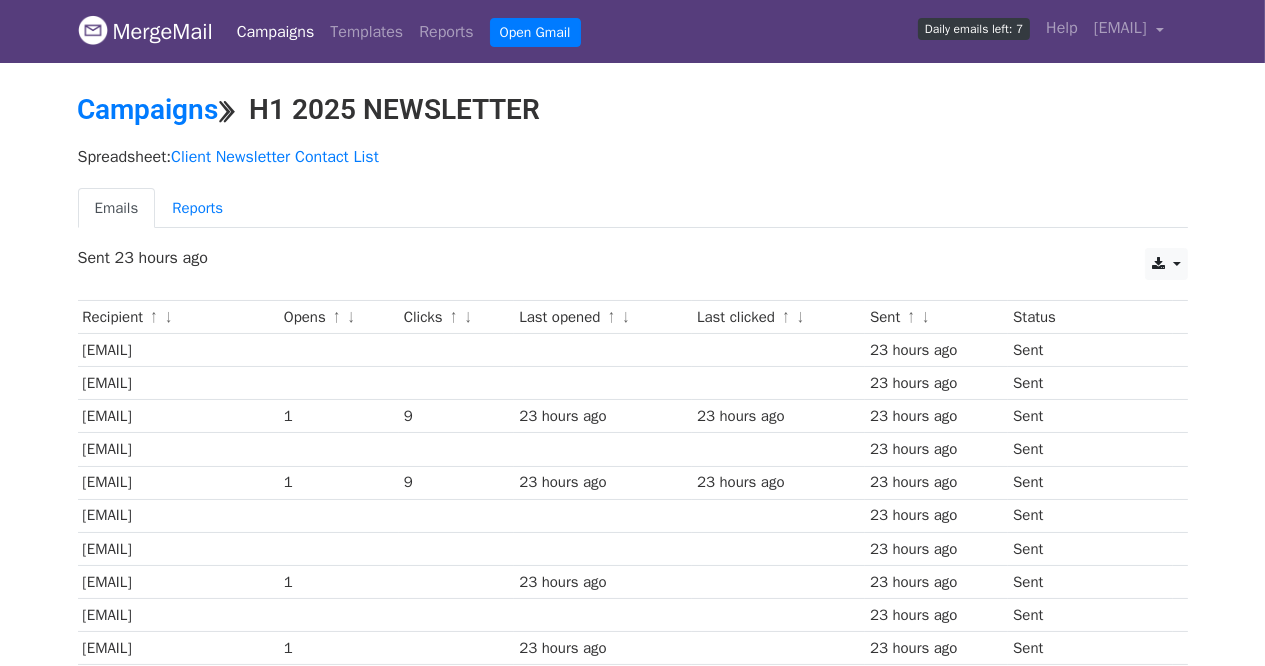click on "MergeMail
Campaigns
Templates
Reports
Open Gmail
Daily emails left: 7
Help
lineshraj.sukumar@fundingsocieties.com
Account
Unsubscribes
Integrations
Notification Settings
Sign out
New Features
You're all caught up!
Scheduled Campaigns
Schedule your emails to be sent later.
Read more
Account Reports
View reports across all of your campaigns to find highly-engaged recipients and to see which templates and campaigns have the most clicks and opens.
Read more
View my reports
Template Editor
Create beautiful emails using our powerful template editor.
Read more
View my templates
Campaigns
⟫
H1 2025 NEWSLETTER
Spreadsheet:
Client Newsletter Contact List
Emails
Reports
CSV
Excel
Sent
23 hours ago
Recipient" at bounding box center (632, 1803) 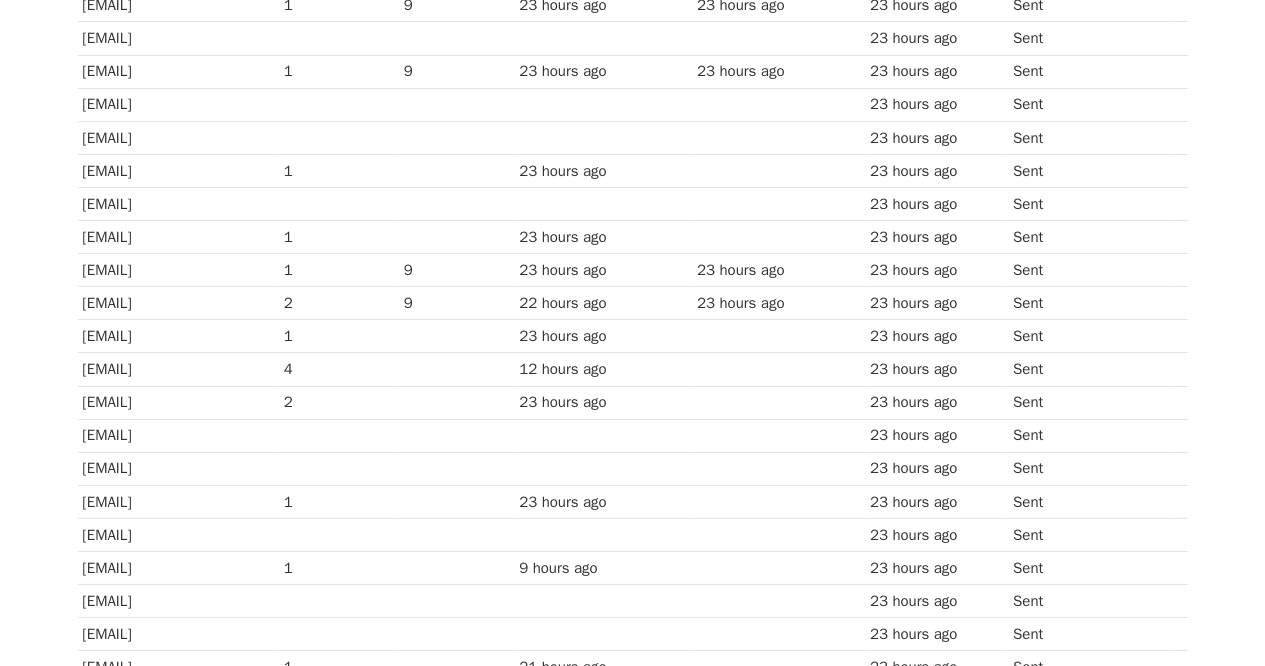 scroll, scrollTop: 500, scrollLeft: 0, axis: vertical 